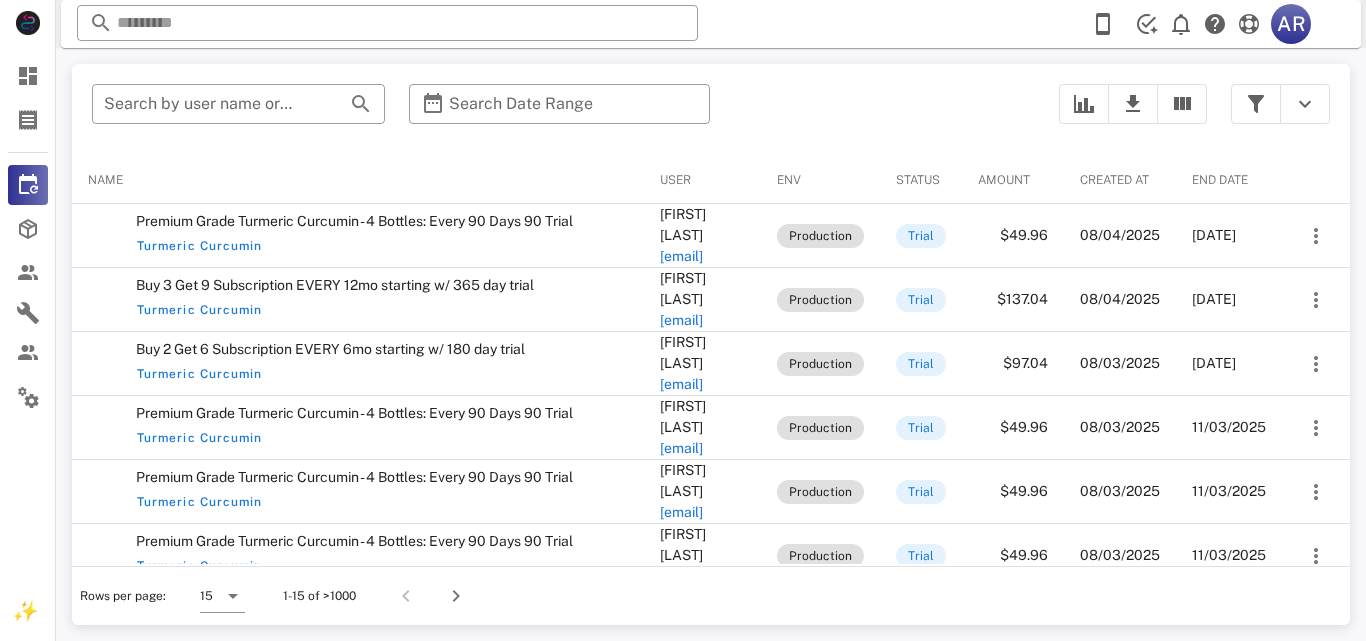 scroll, scrollTop: 0, scrollLeft: 0, axis: both 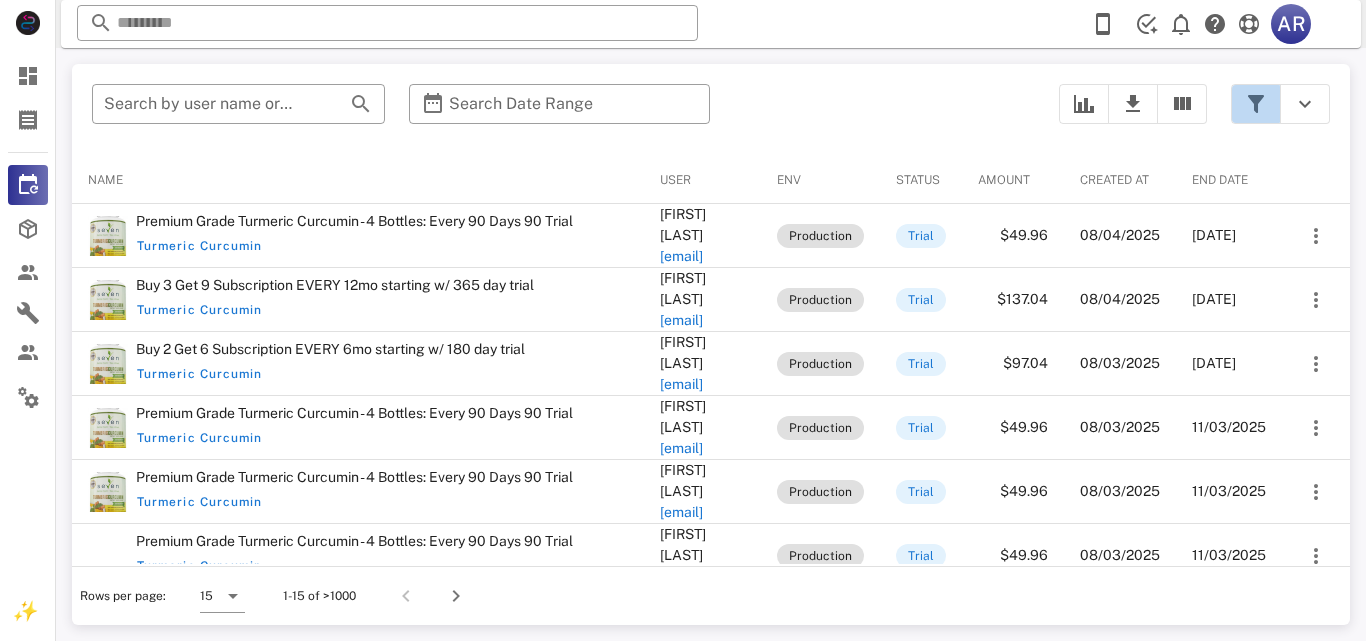 click at bounding box center [1256, 104] 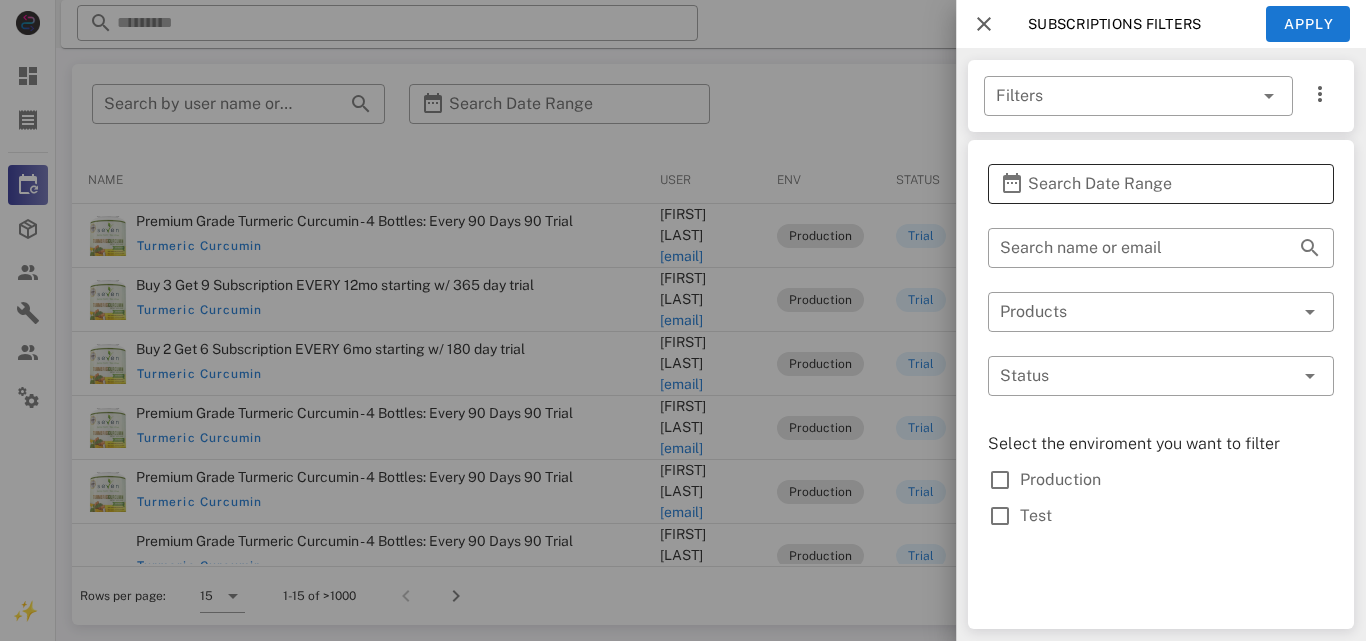 click on "Search Date Range" at bounding box center (1161, 184) 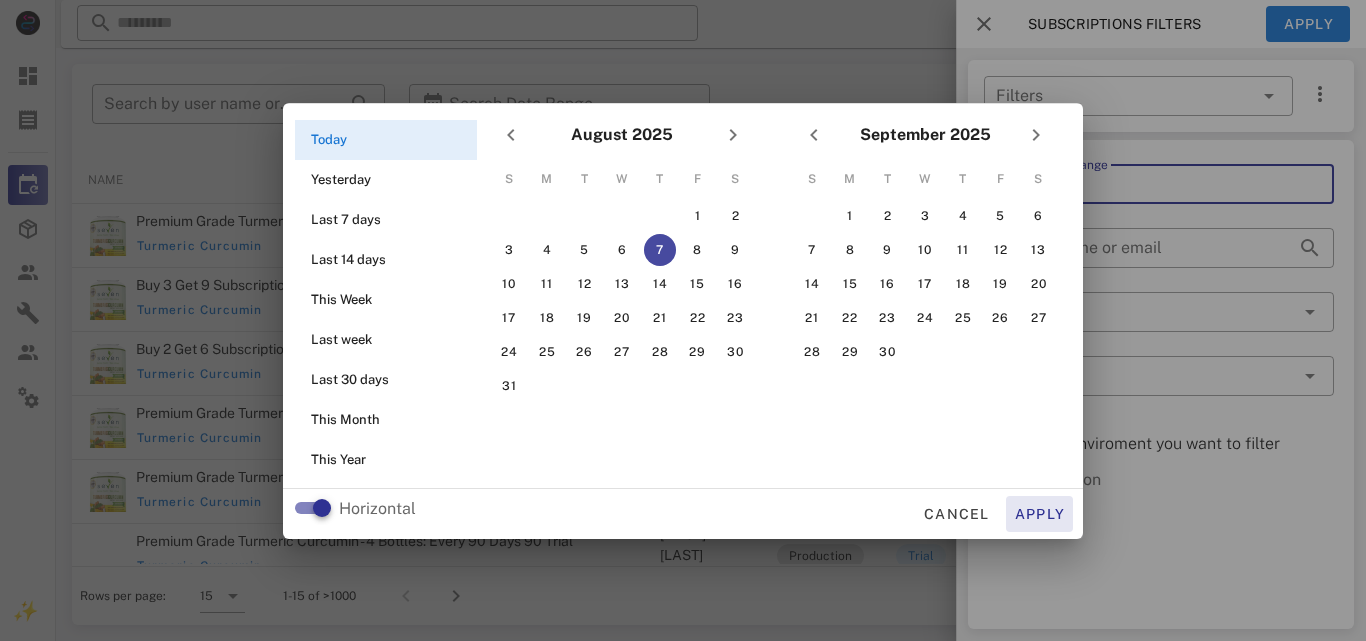 click on "Apply" at bounding box center (1040, 514) 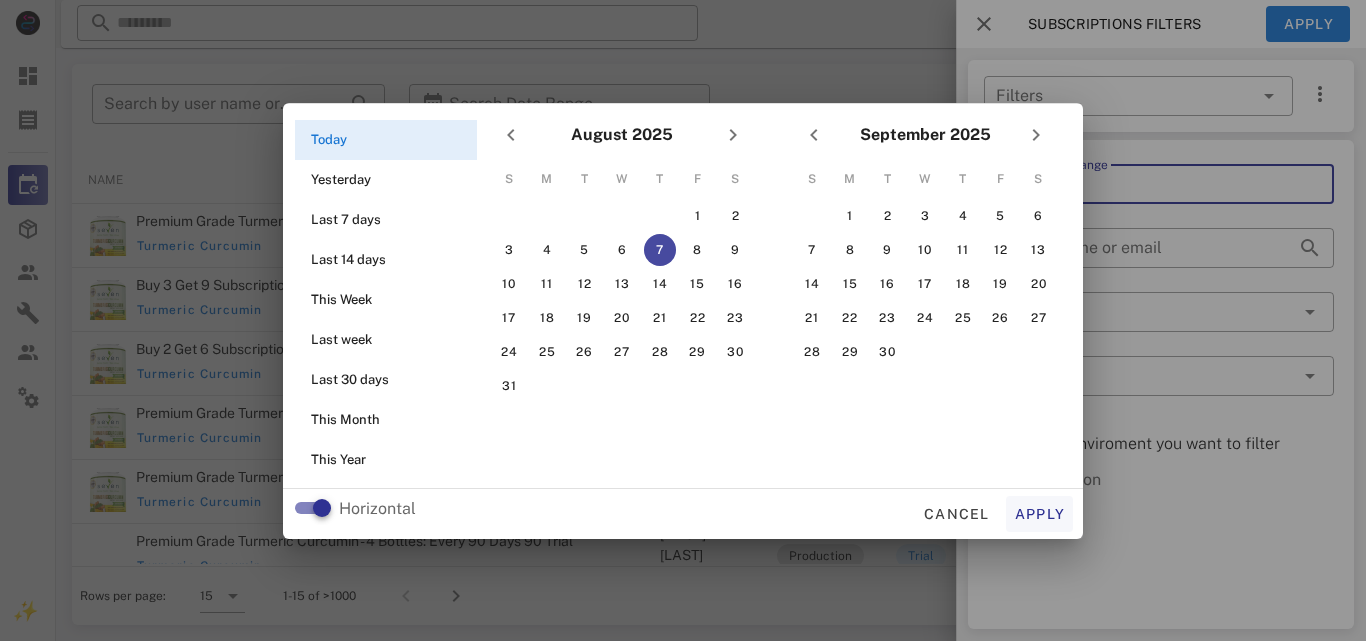 type on "**********" 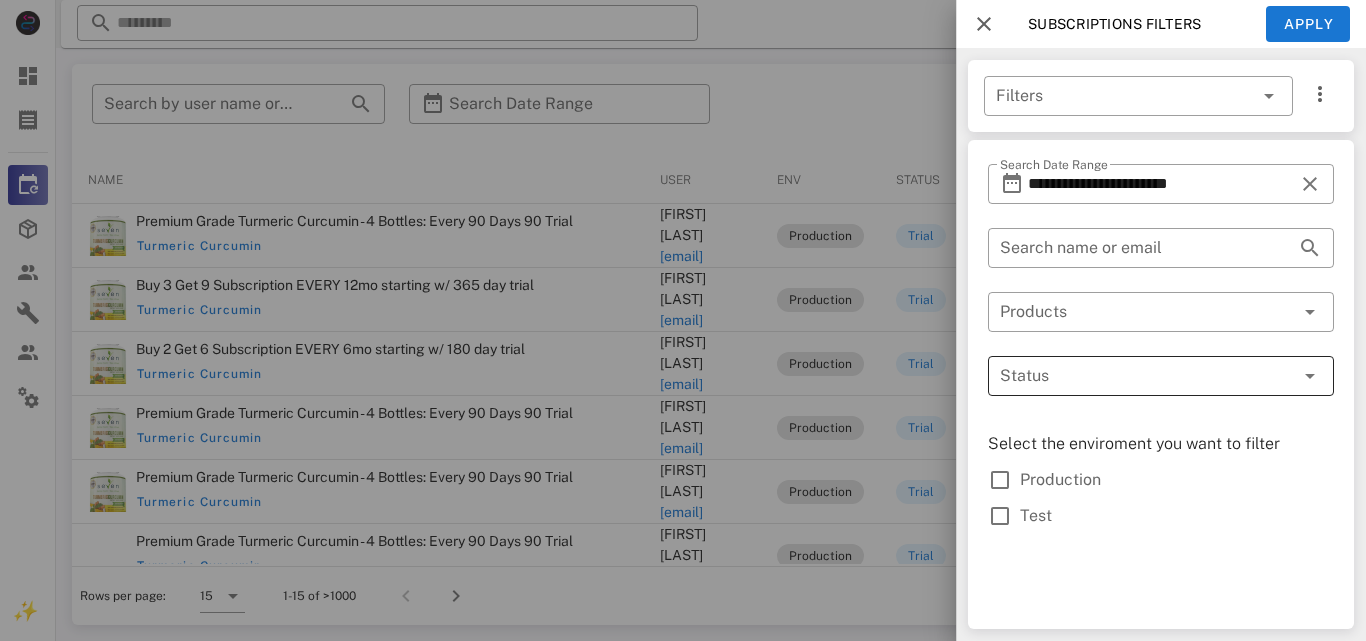 click at bounding box center (1133, 376) 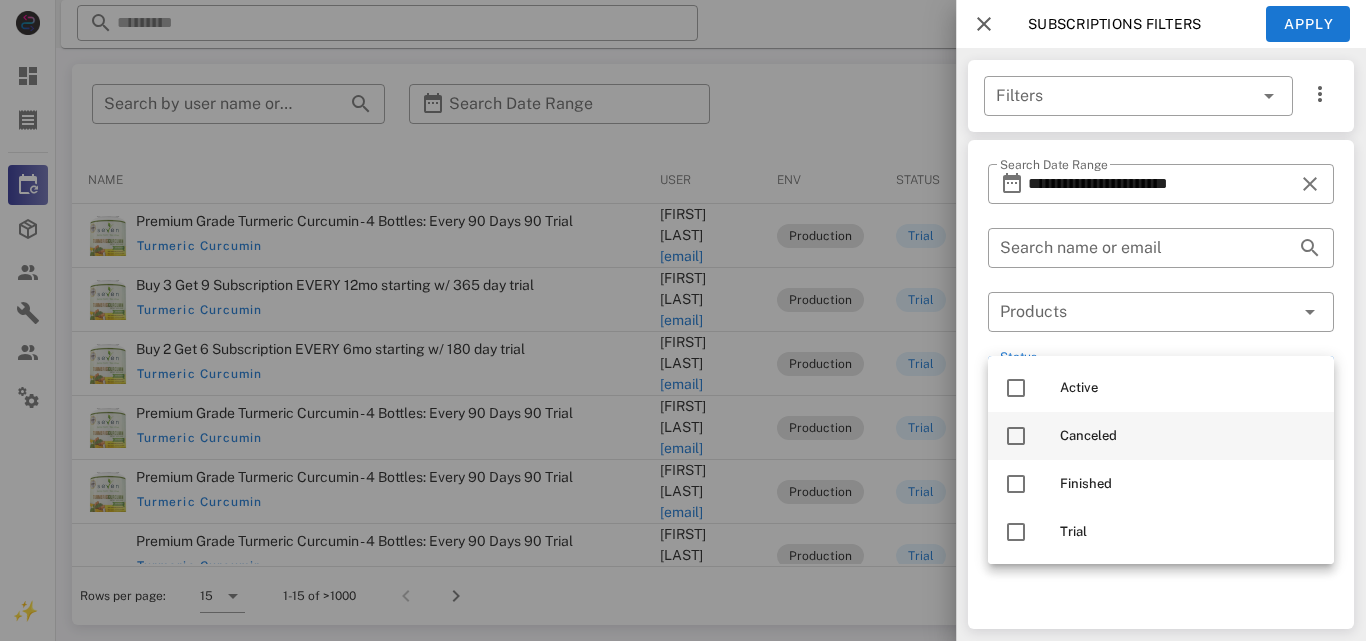 click at bounding box center (1016, 436) 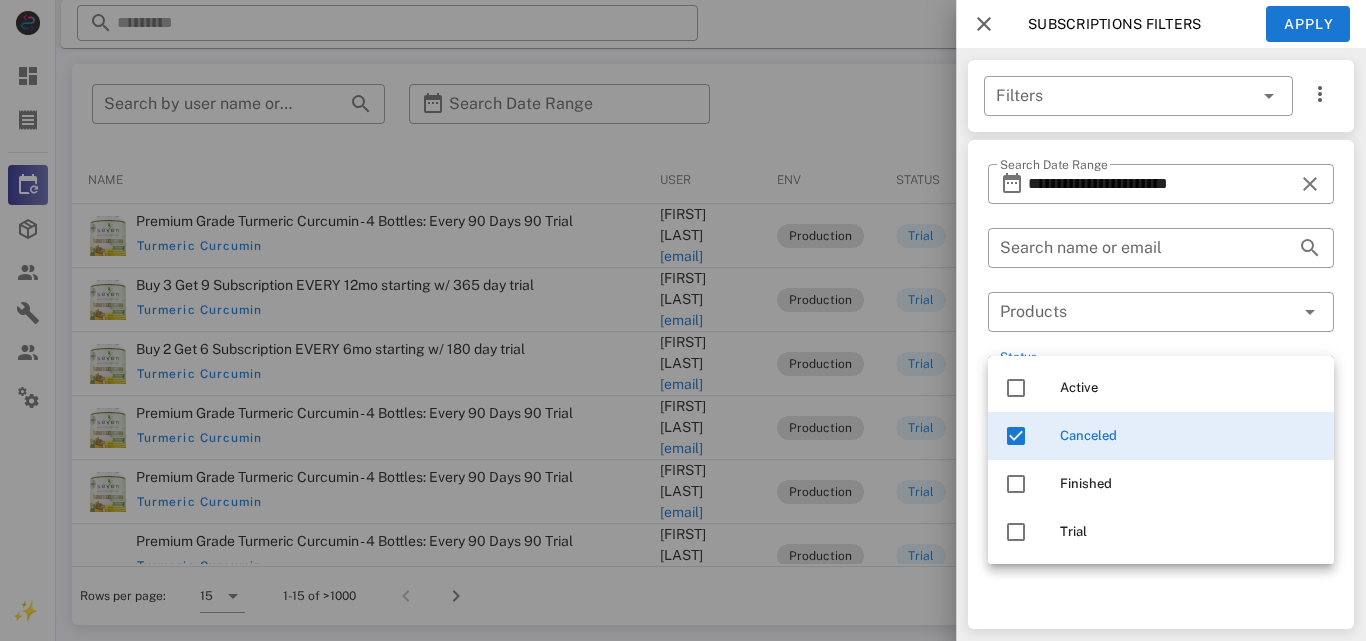 click on "Subscriptions filters" at bounding box center (1104, 24) 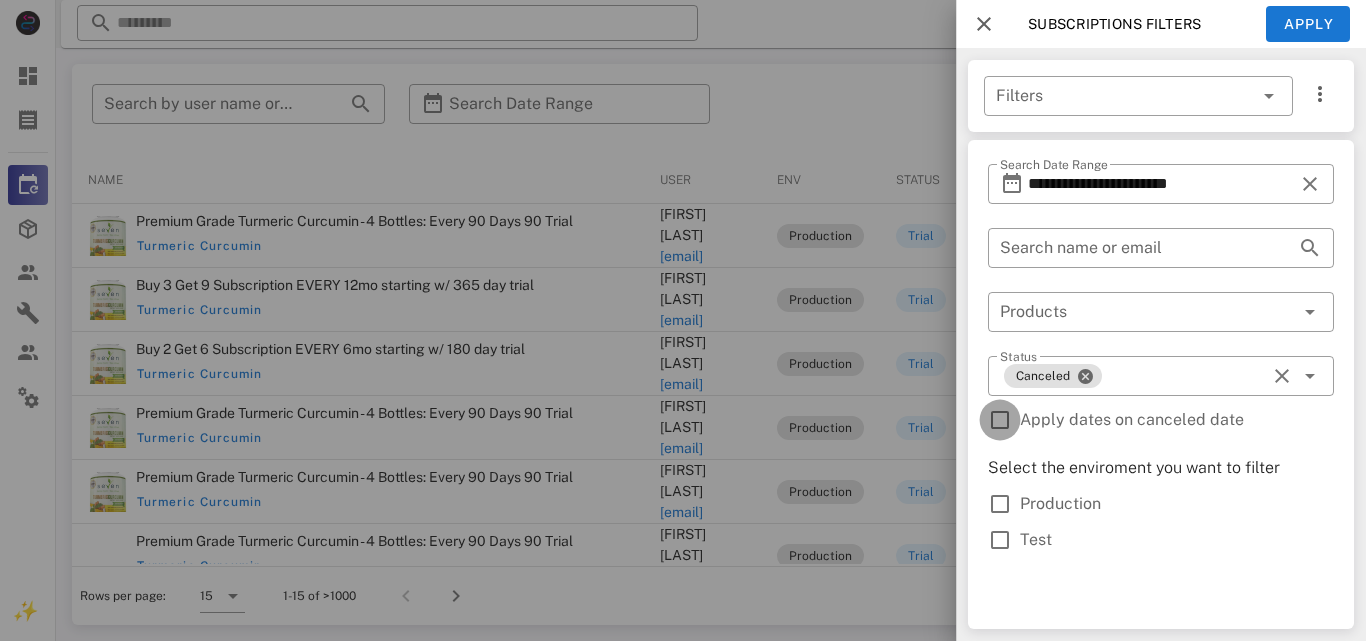 click at bounding box center (1000, 420) 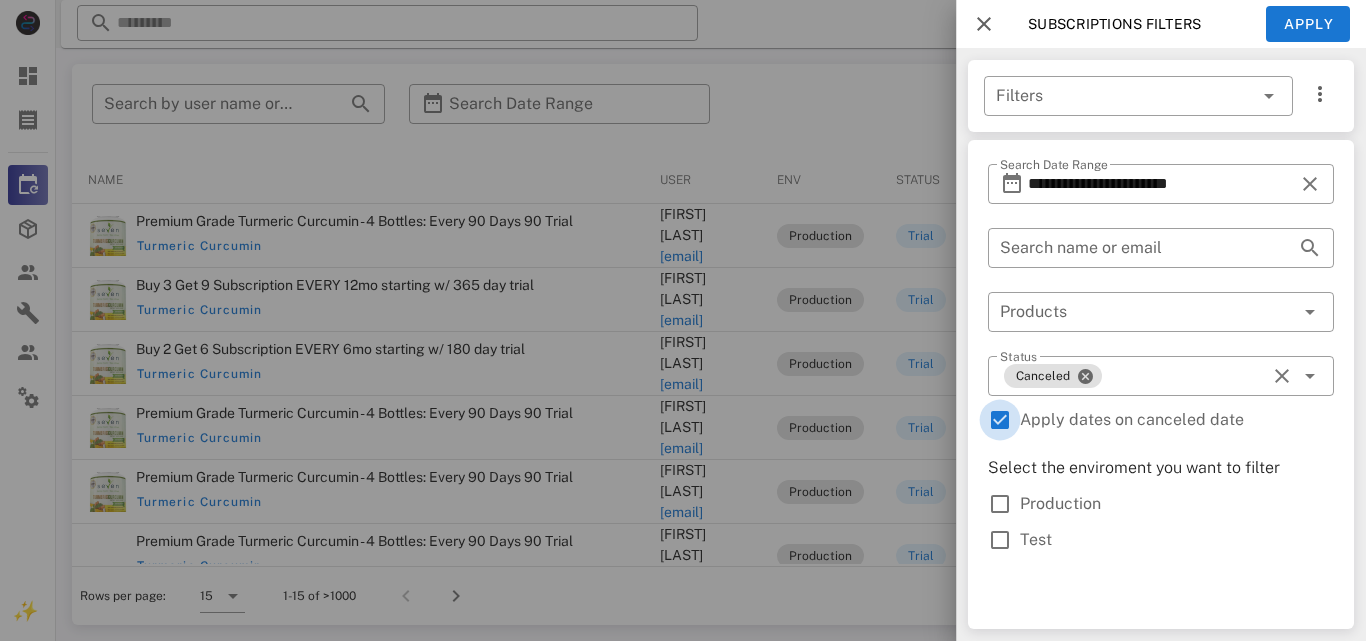 click at bounding box center [1000, 420] 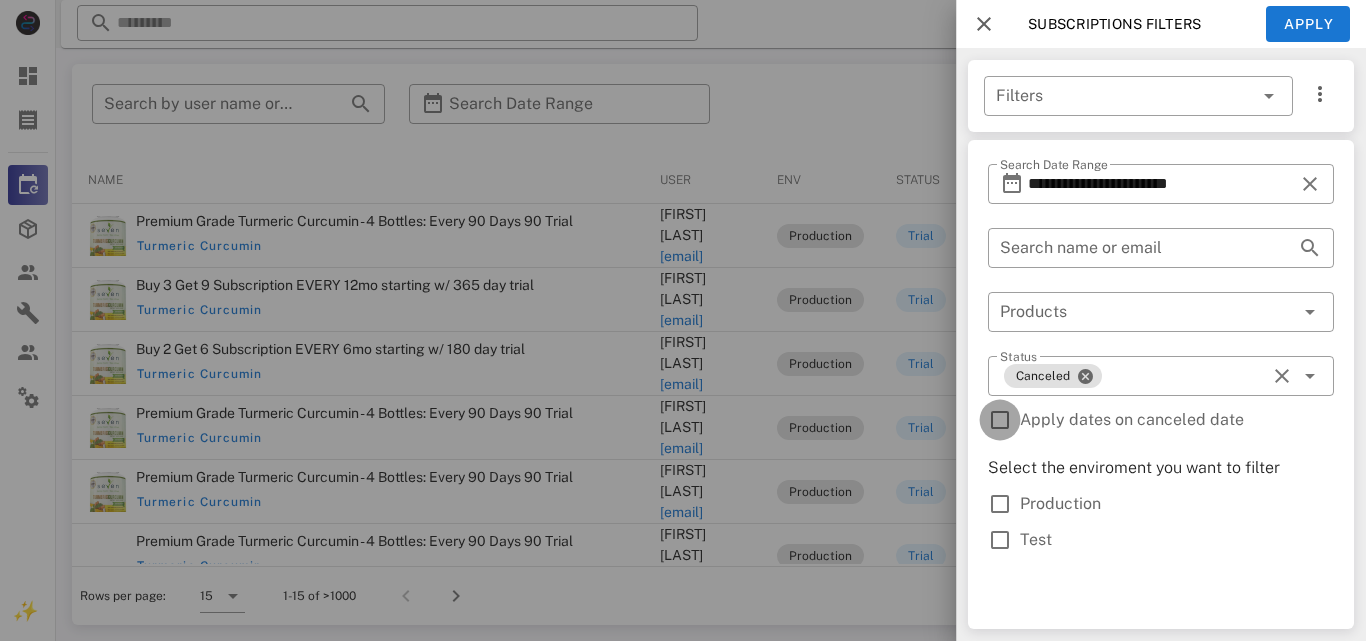 click at bounding box center (1000, 420) 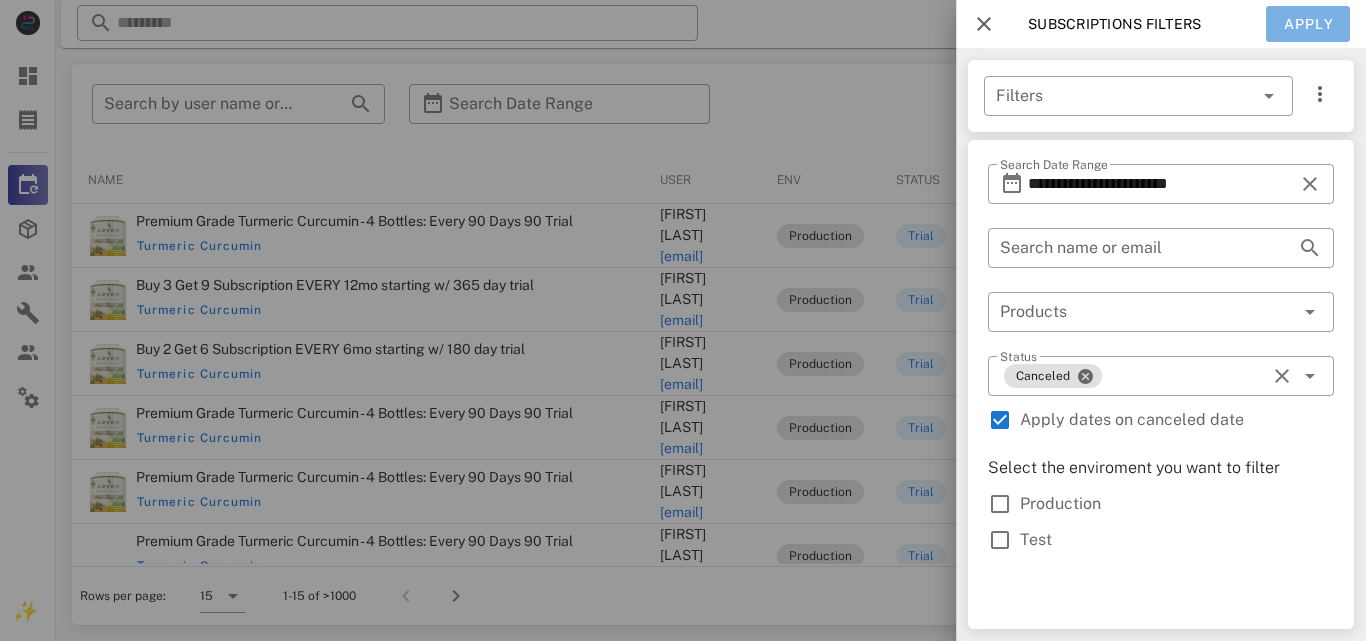 click on "Apply" at bounding box center [1309, 24] 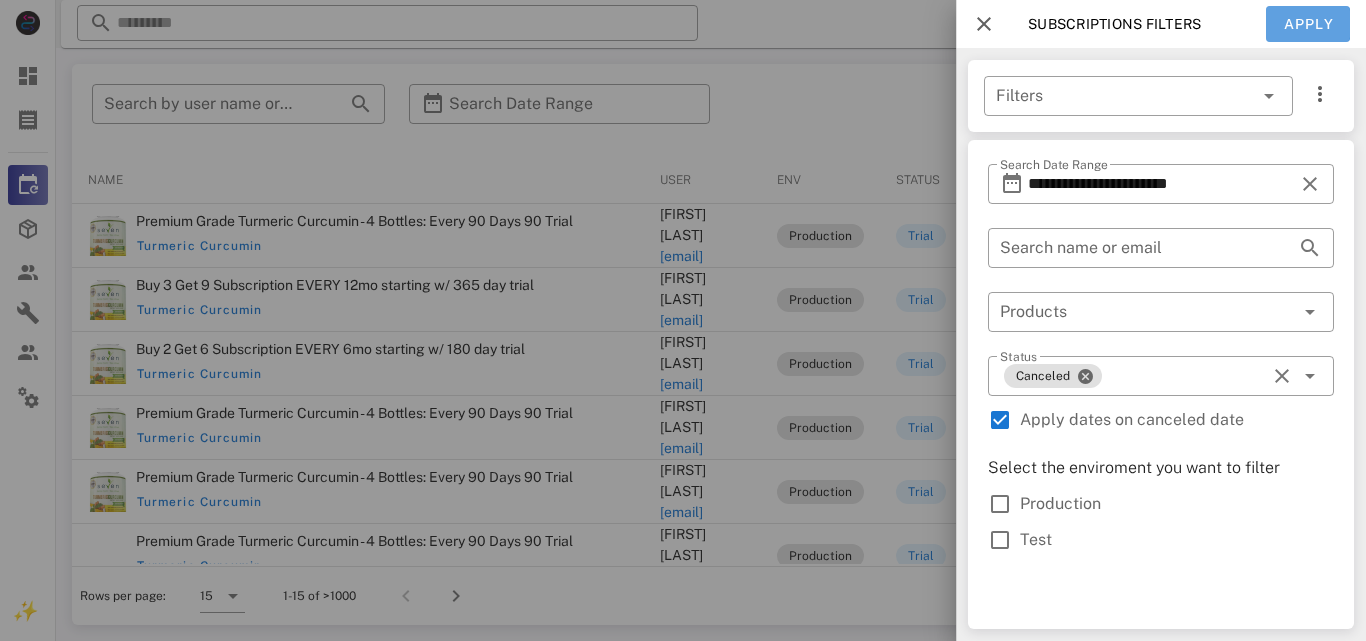 type on "**********" 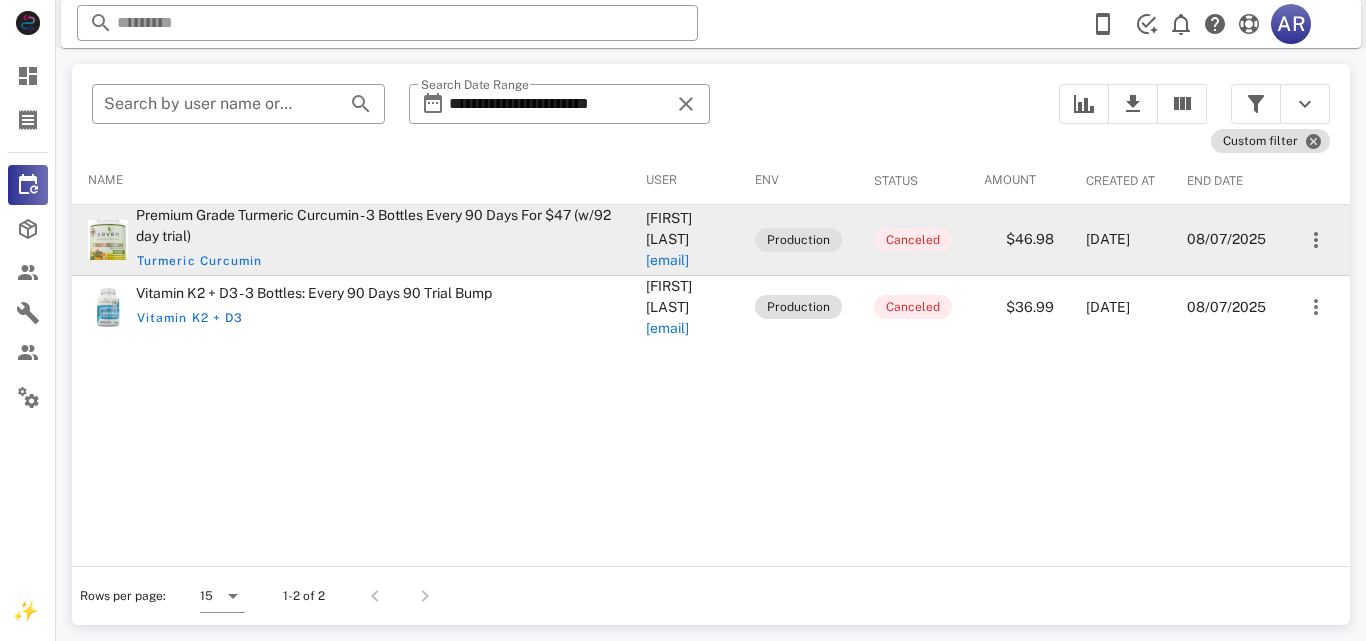 drag, startPoint x: 544, startPoint y: 230, endPoint x: 684, endPoint y: 248, distance: 141.1524 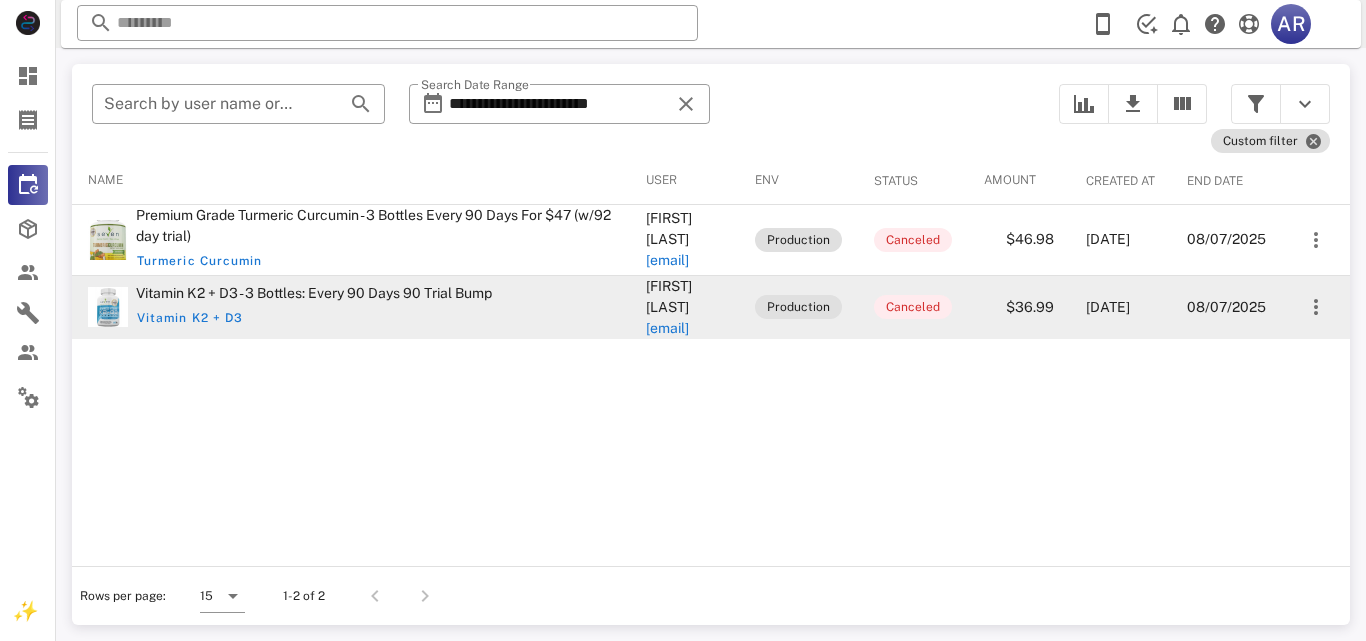 drag, startPoint x: 548, startPoint y: 289, endPoint x: 723, endPoint y: 313, distance: 176.63805 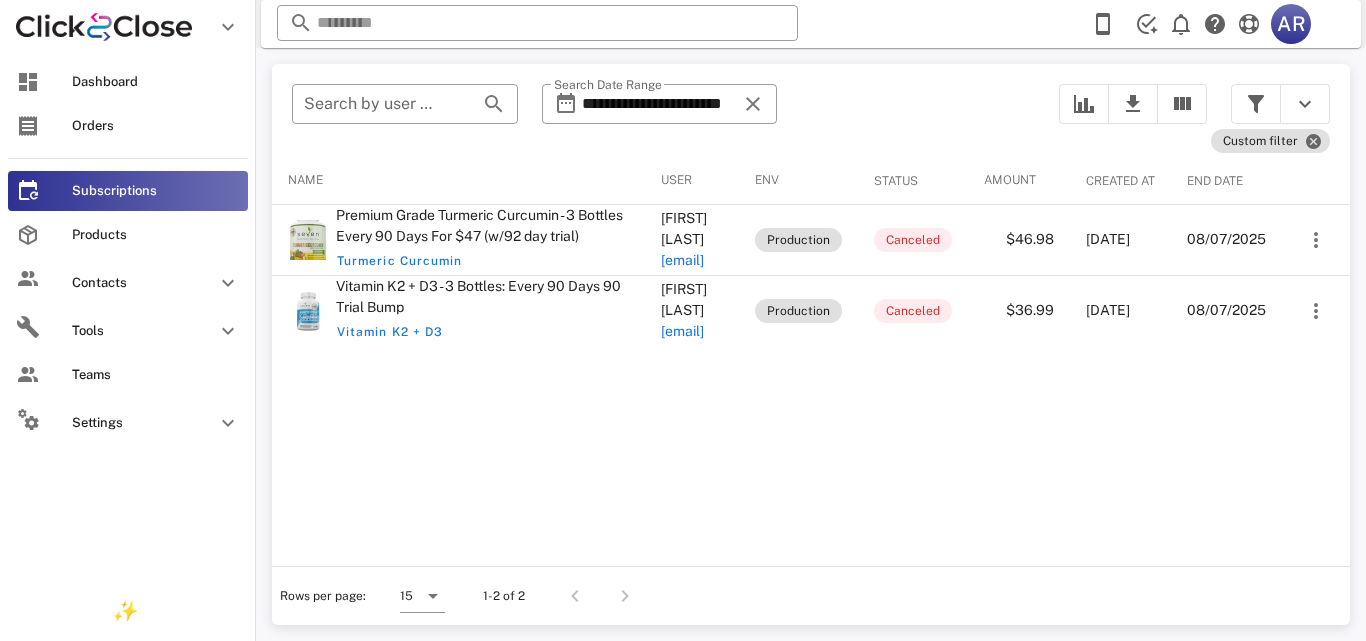 click on "Orders" at bounding box center [128, 126] 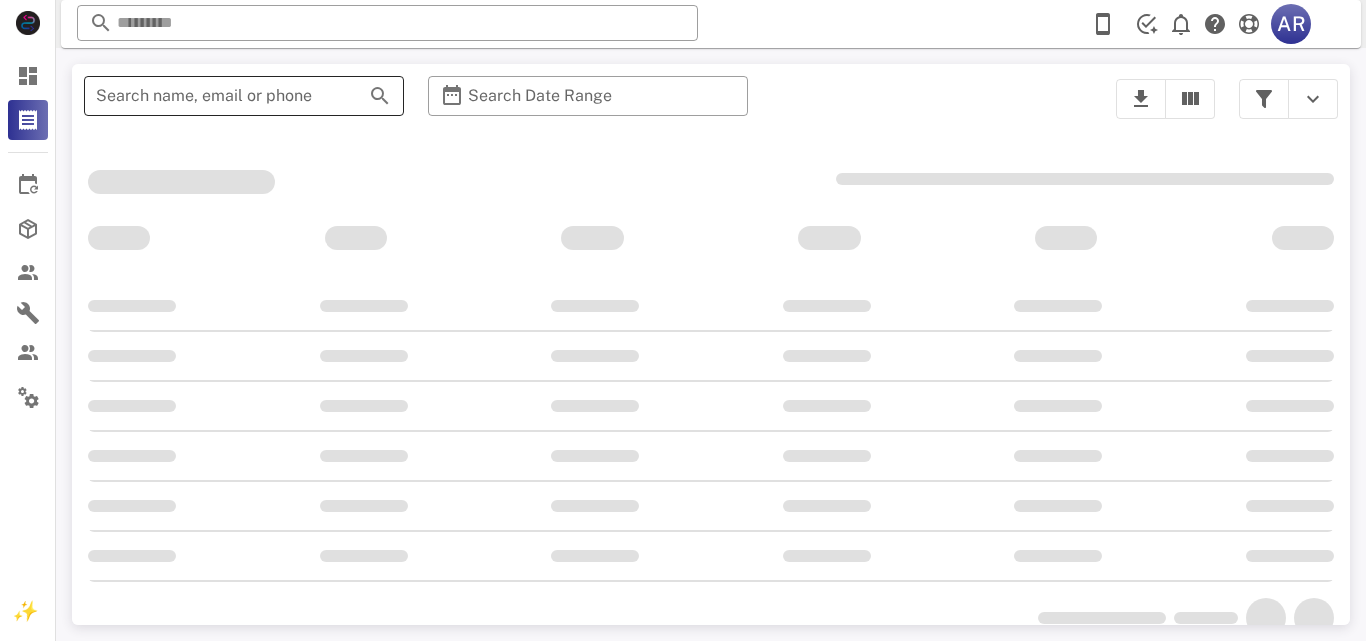 click on "Search name, email or phone" at bounding box center [216, 96] 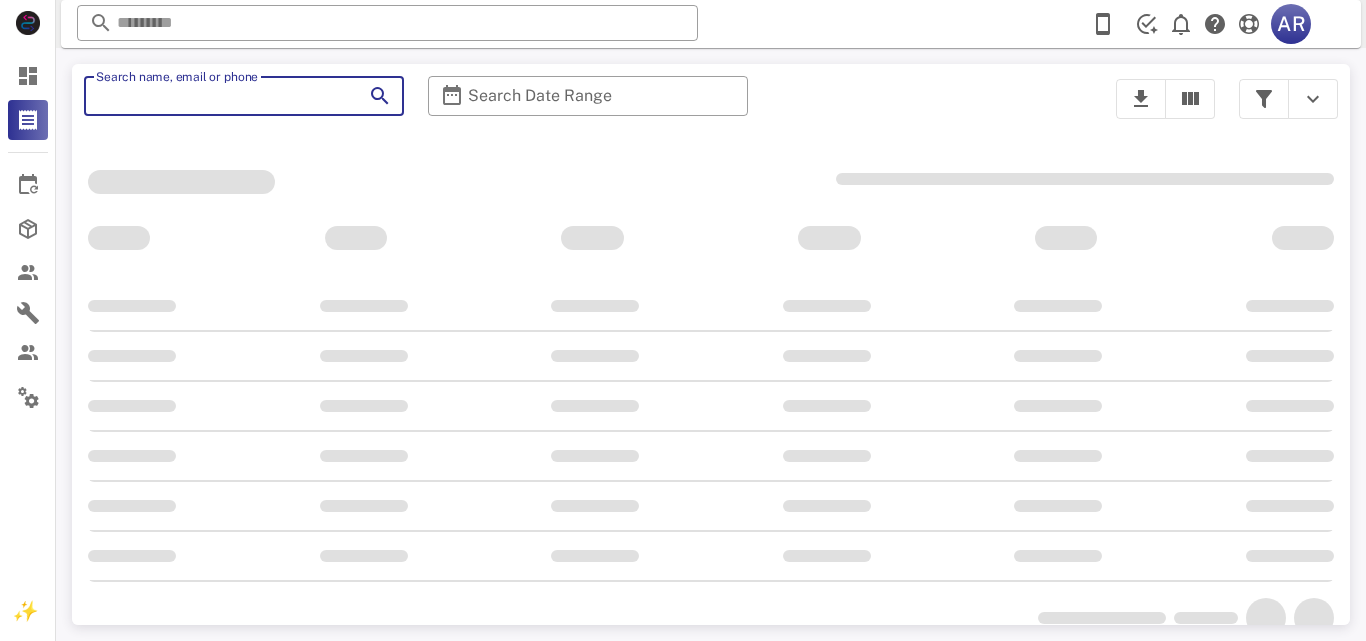 paste on "**********" 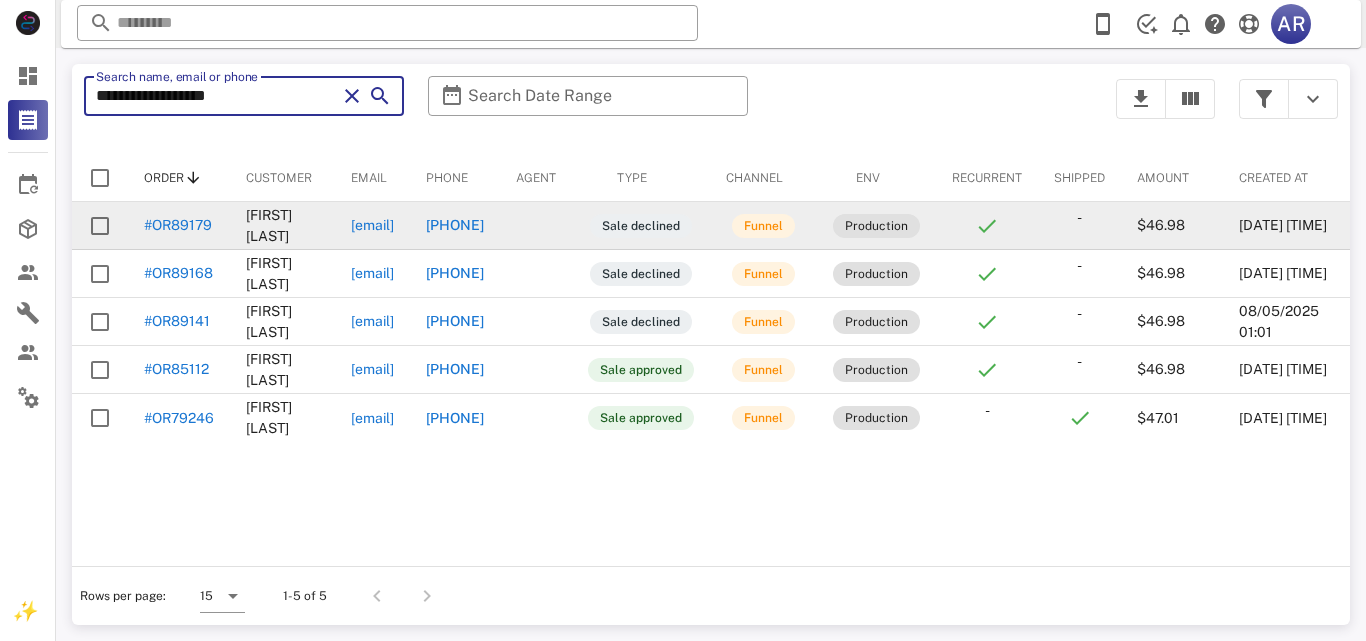 type on "**********" 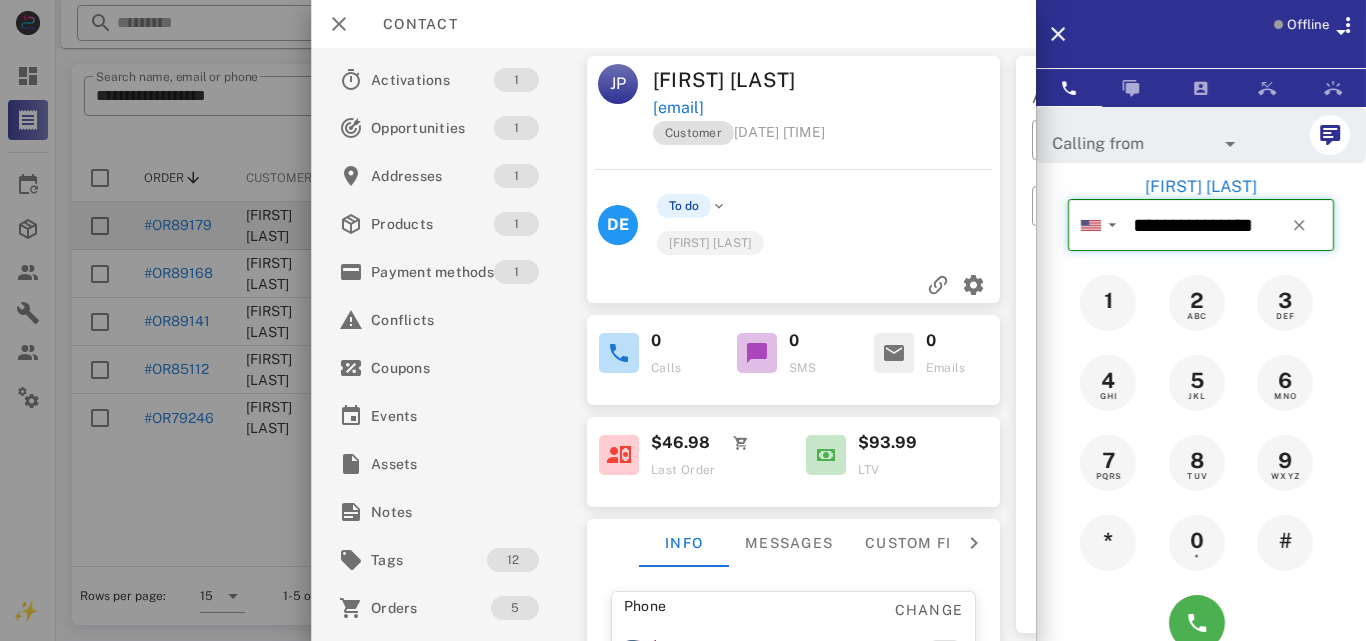 drag, startPoint x: 1130, startPoint y: 221, endPoint x: 1275, endPoint y: 222, distance: 145.00345 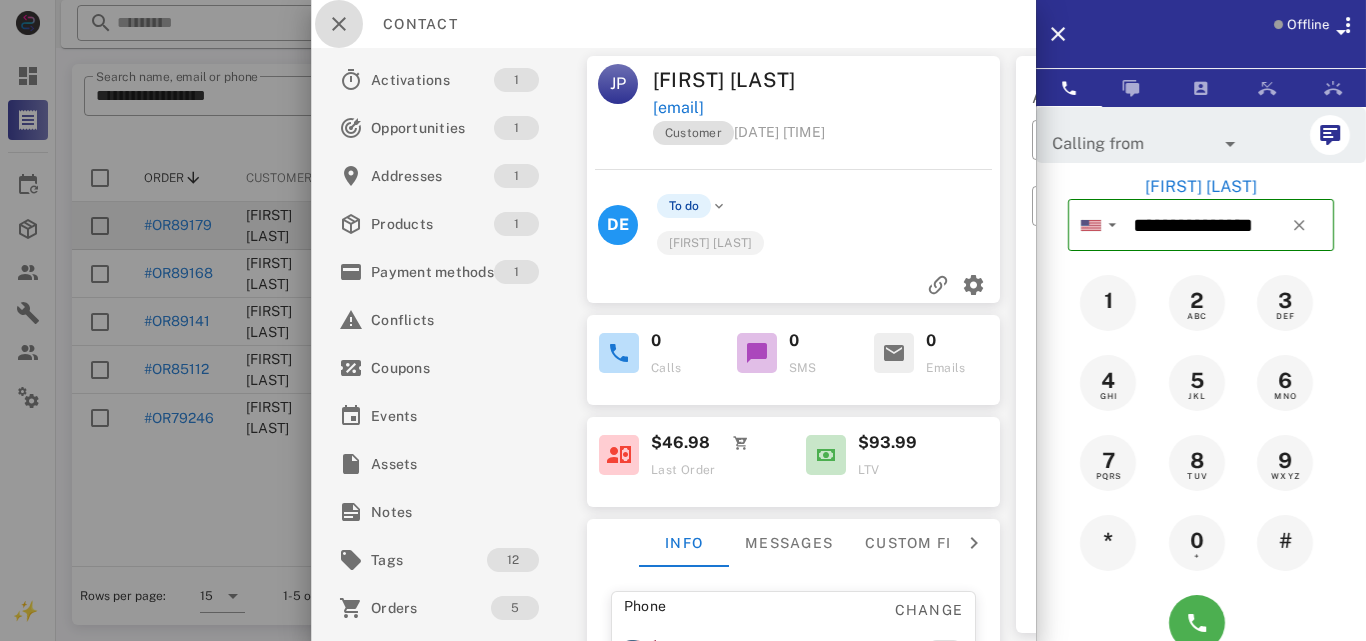 click at bounding box center (339, 24) 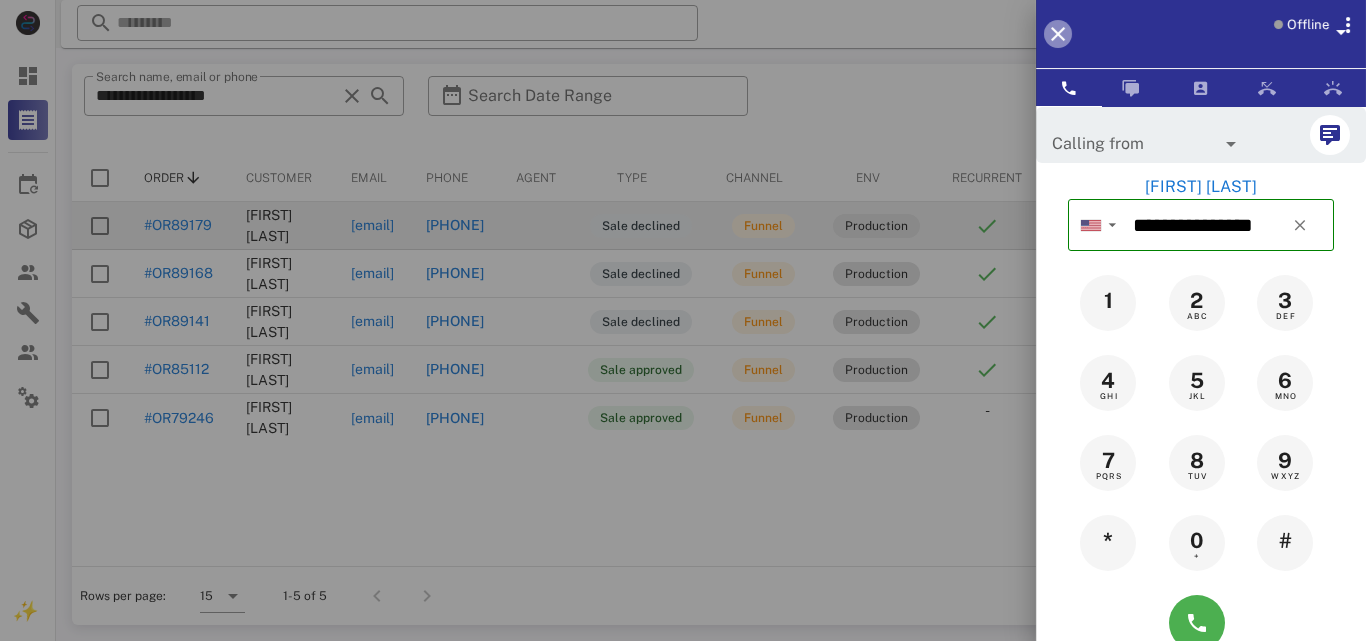 click at bounding box center (1058, 34) 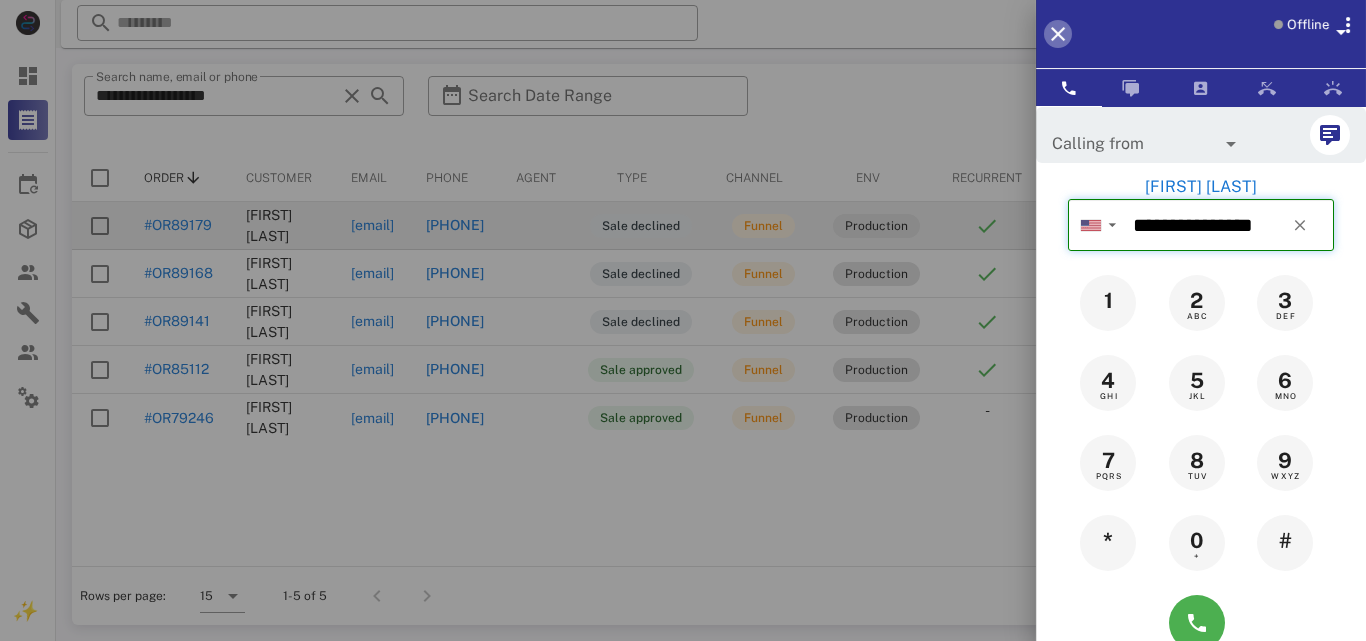 type 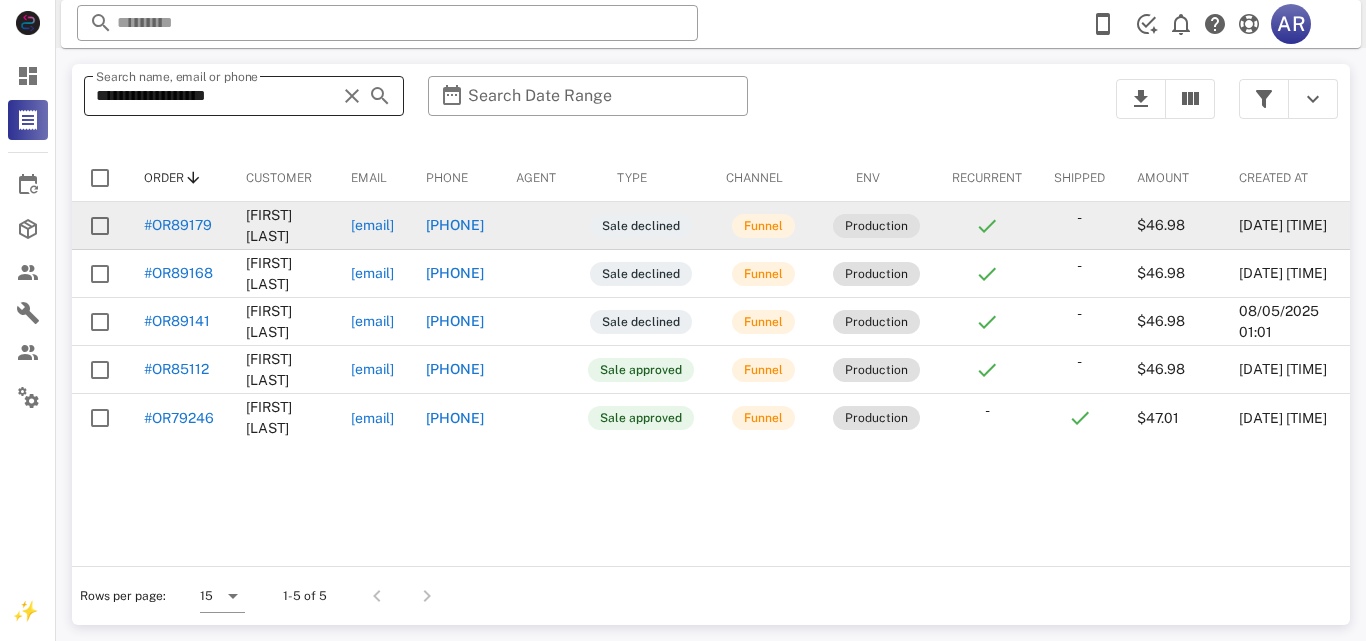 click at bounding box center (352, 96) 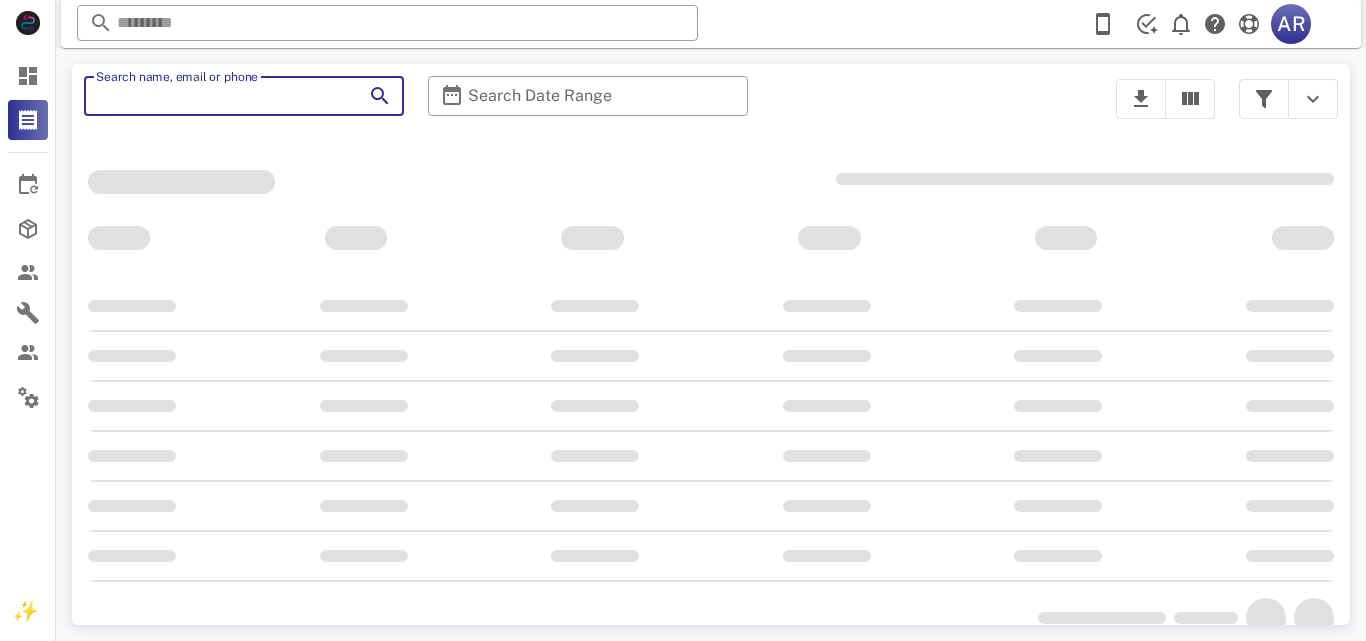 click on "Search name, email or phone" at bounding box center [216, 96] 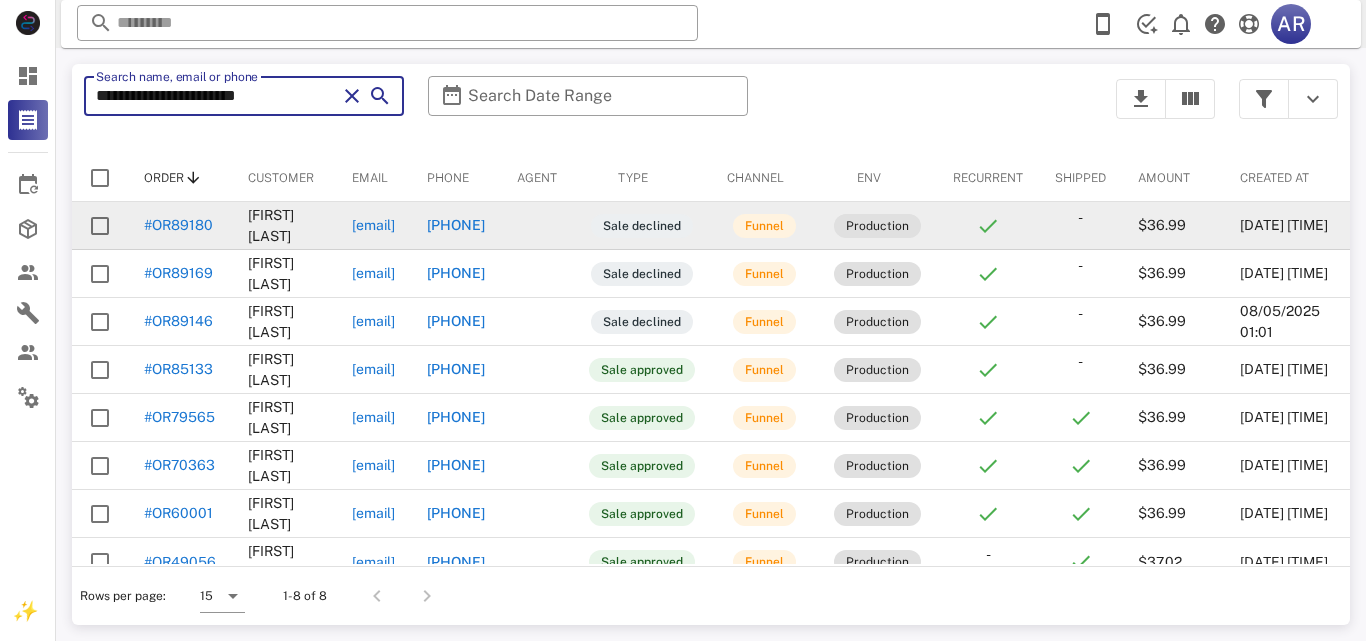 type on "**********" 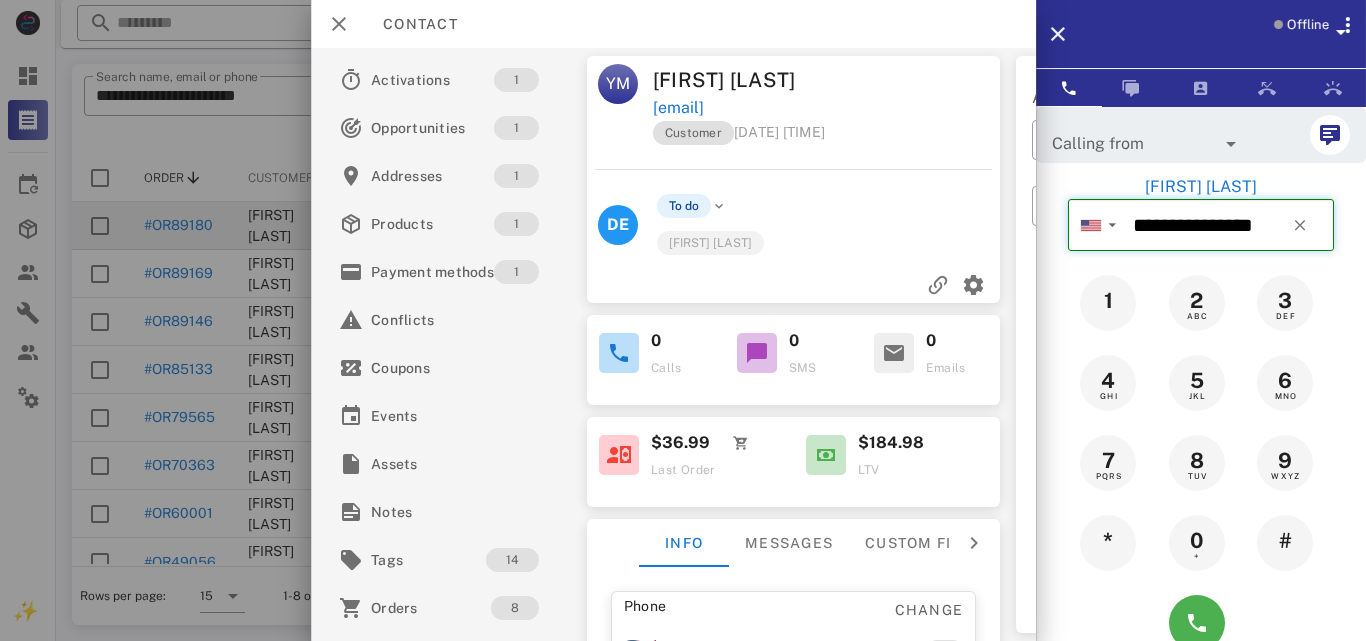 drag, startPoint x: 1130, startPoint y: 217, endPoint x: 1286, endPoint y: 234, distance: 156.92355 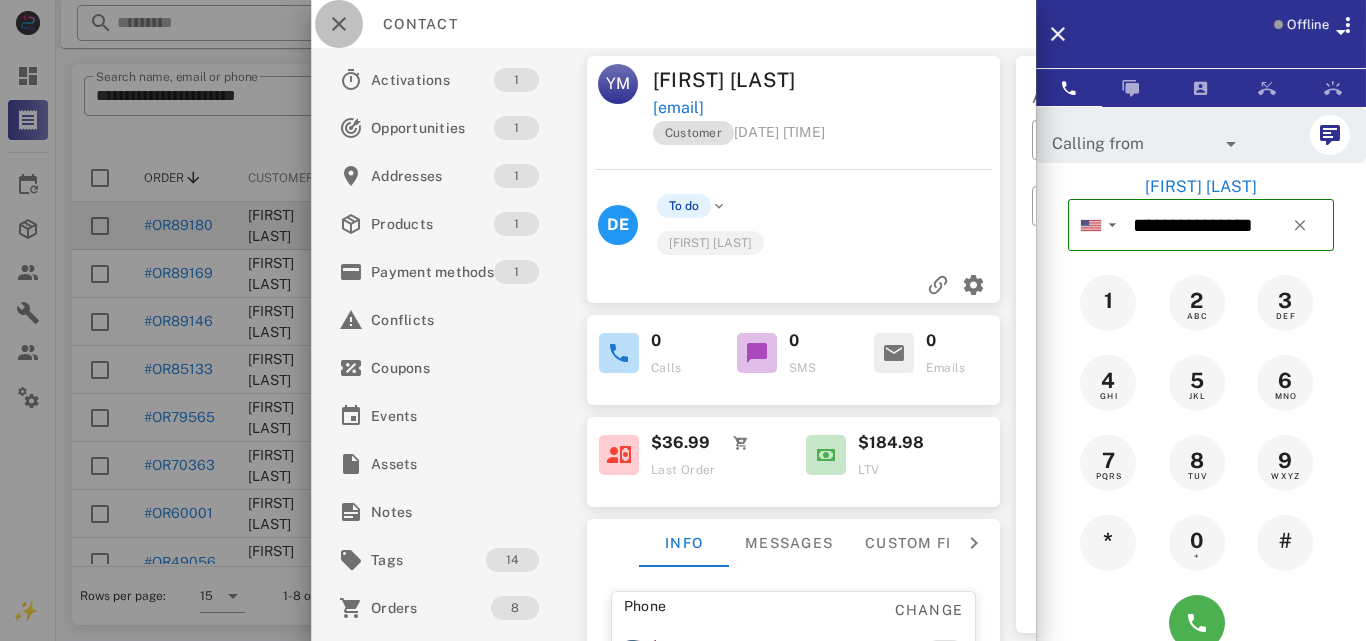 click at bounding box center (339, 24) 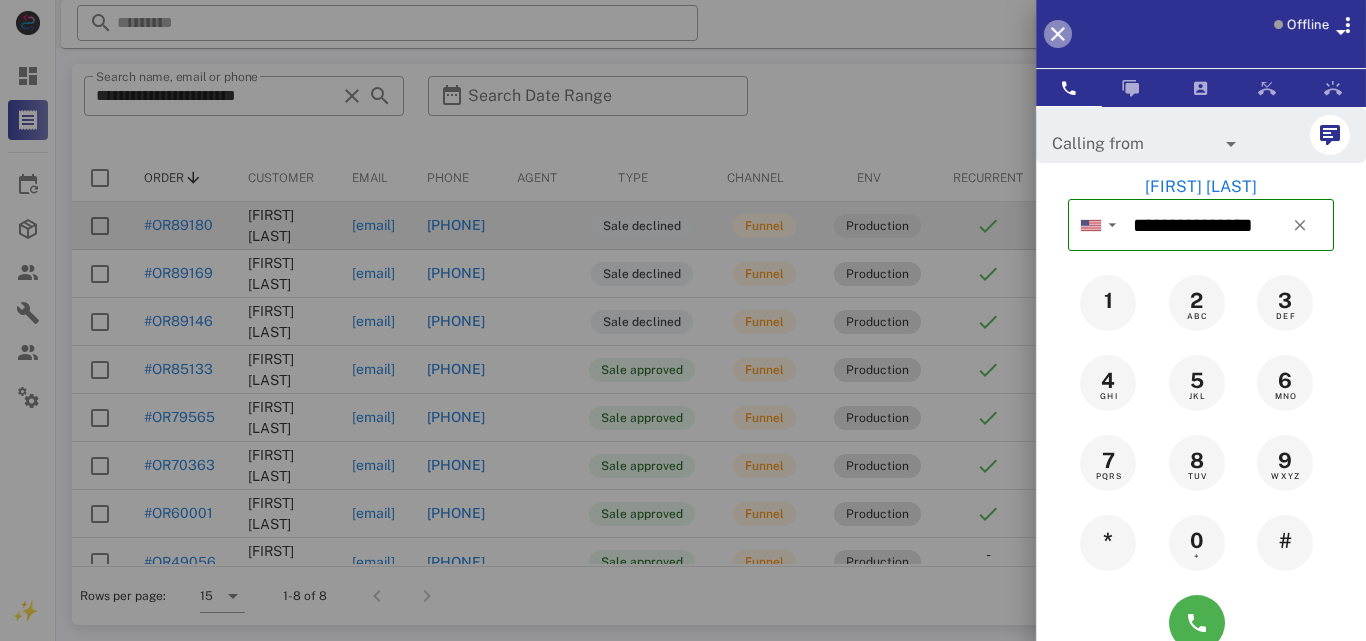 click at bounding box center [1058, 34] 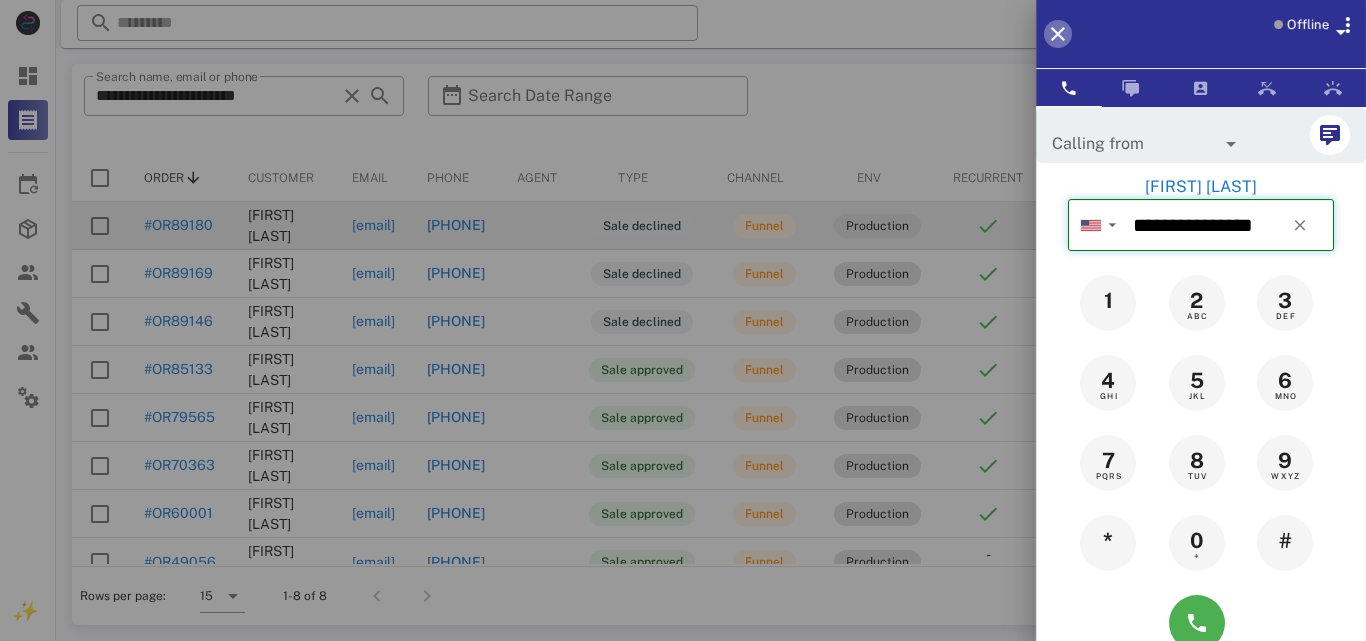 type 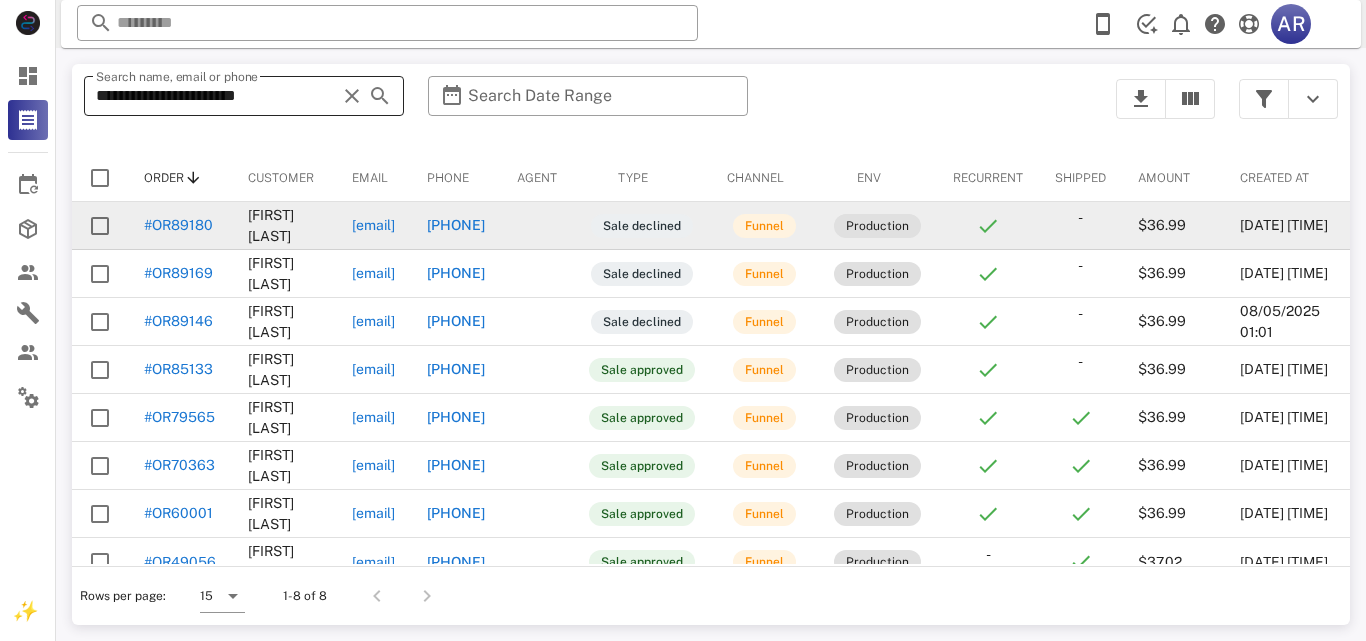 click at bounding box center (352, 96) 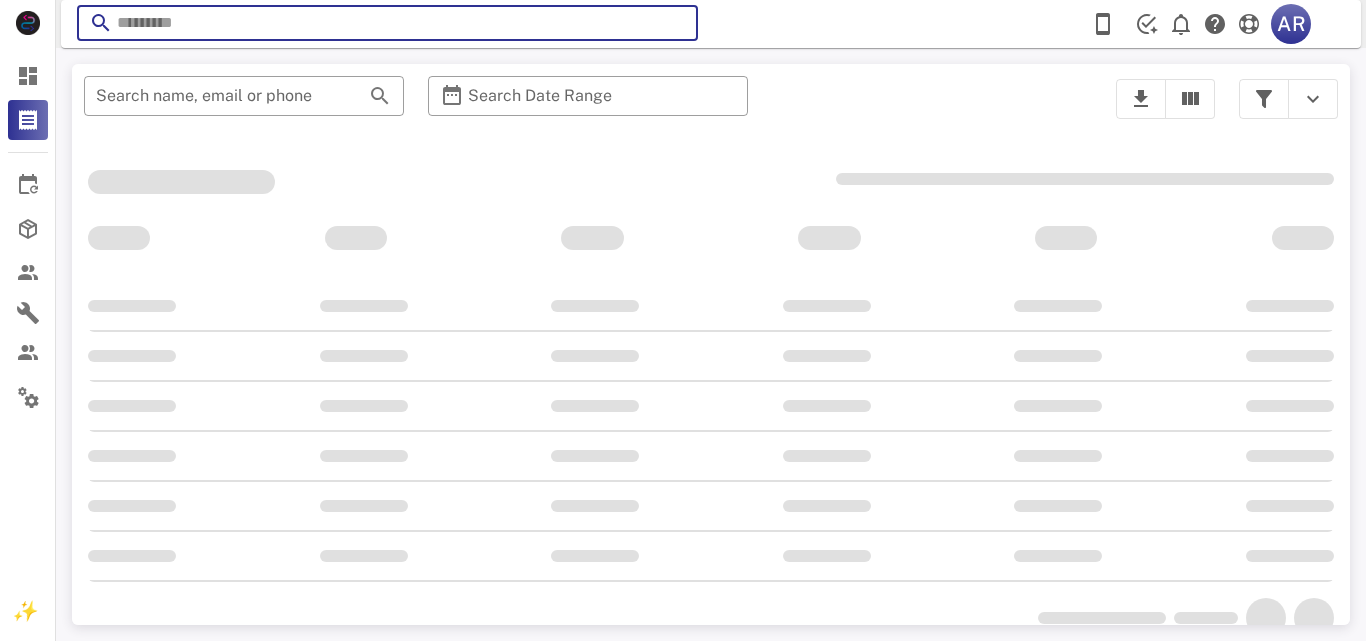 click at bounding box center (387, 23) 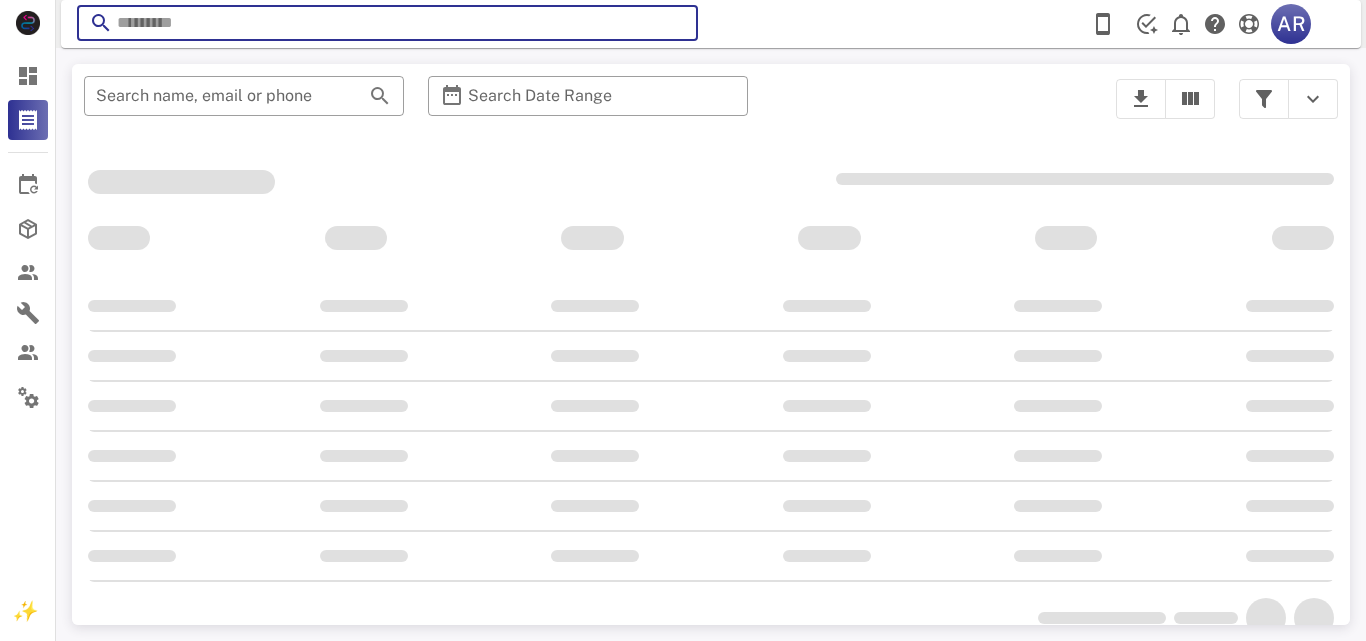 paste on "**********" 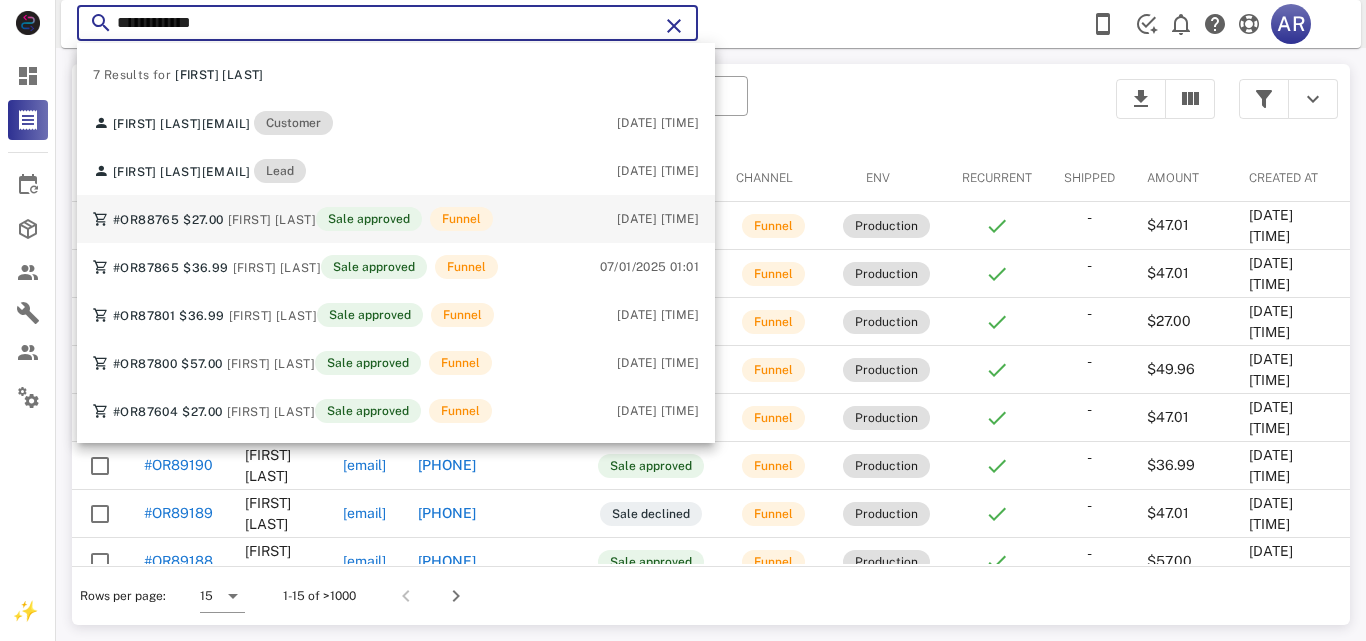 type on "**********" 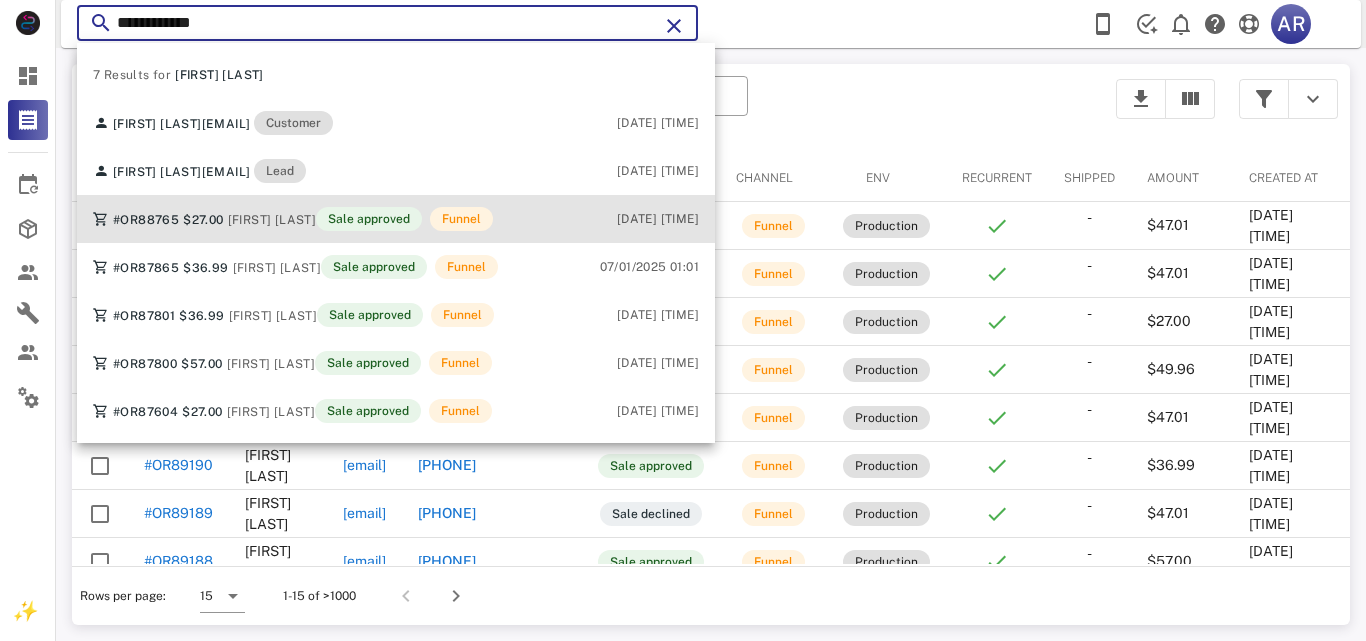 click on "[FIRST] [LAST]" at bounding box center [272, 220] 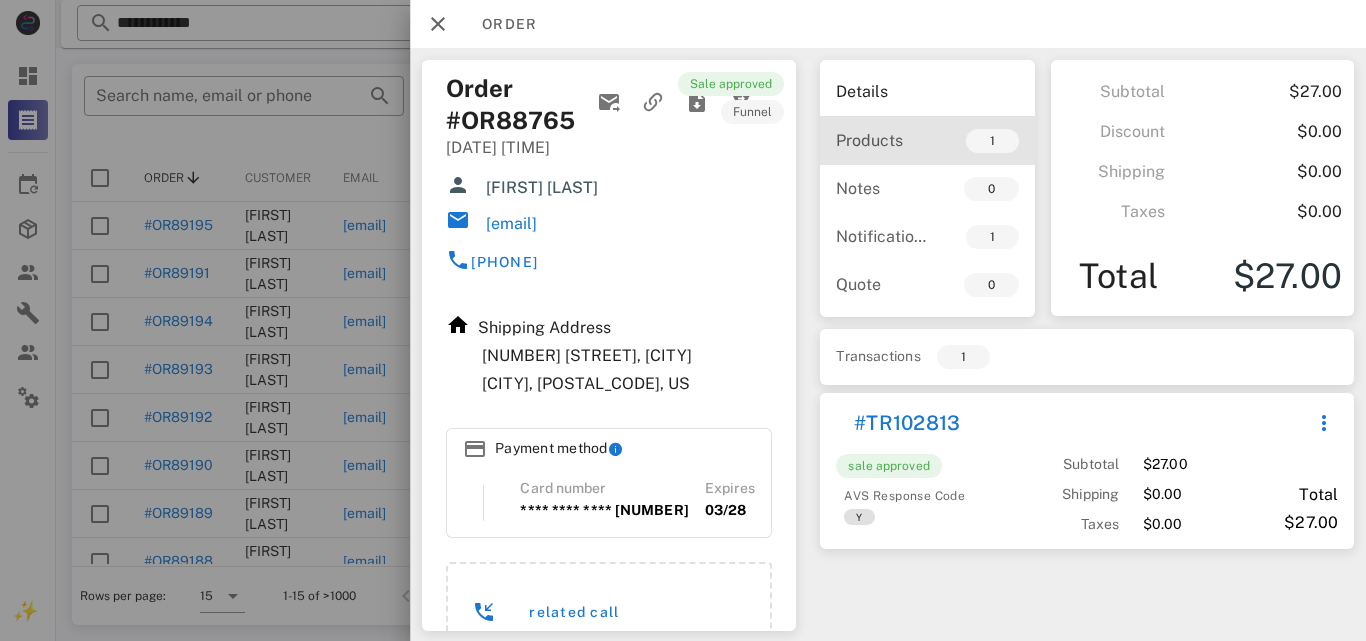 click on "Products" at bounding box center [881, 140] 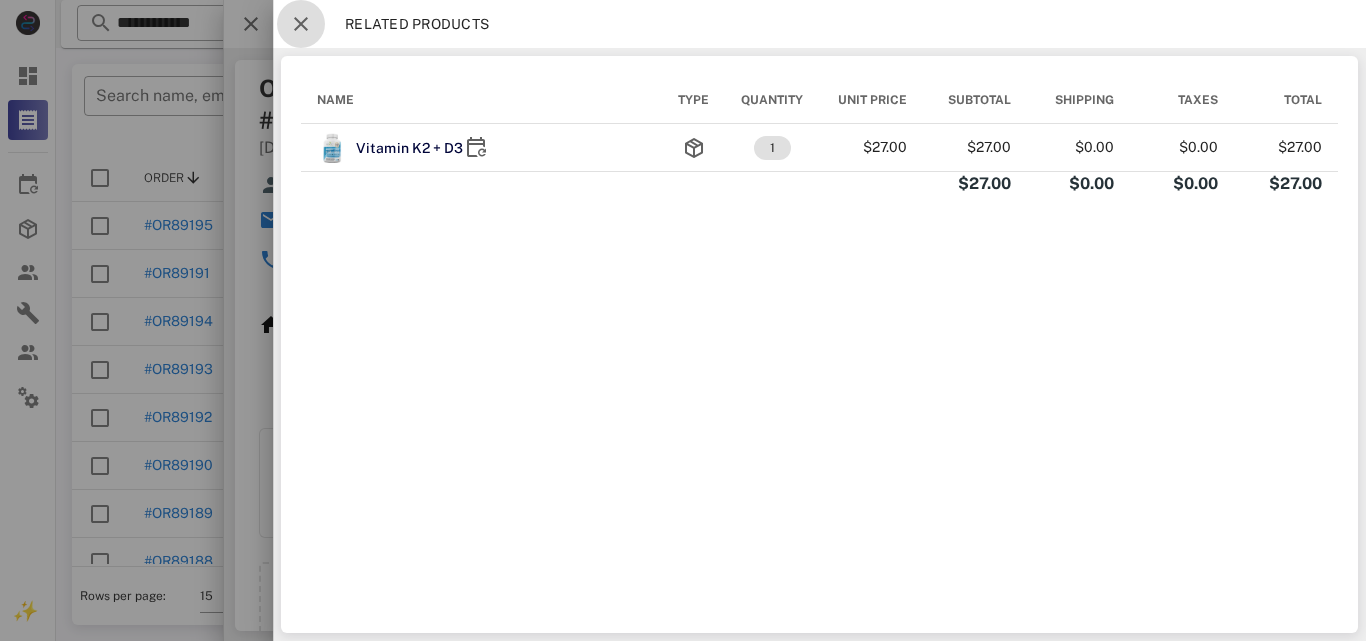 click at bounding box center (301, 24) 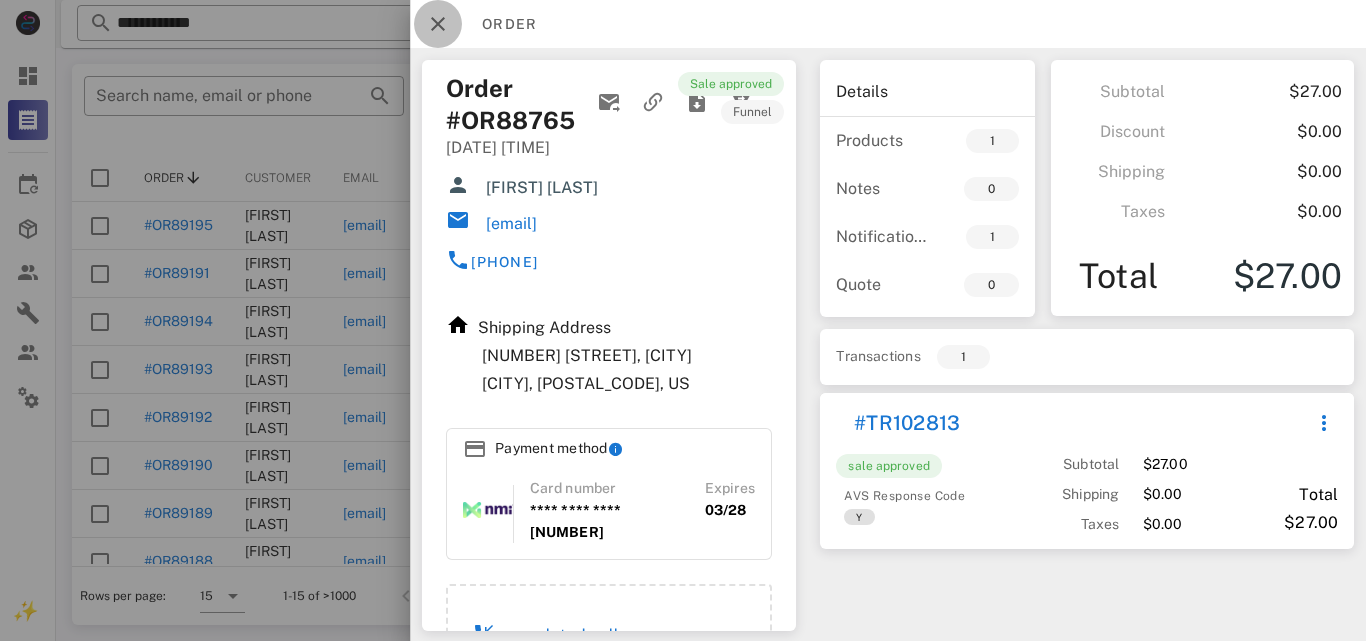 click at bounding box center (438, 24) 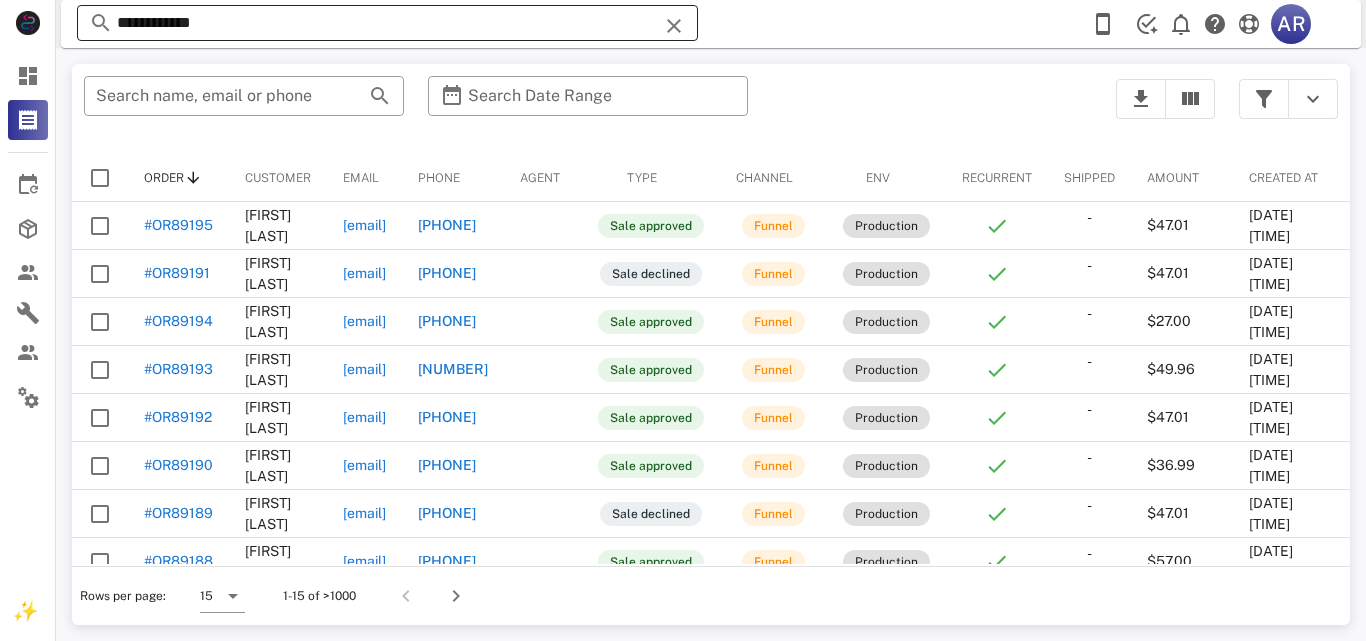 click on "**********" at bounding box center [387, 23] 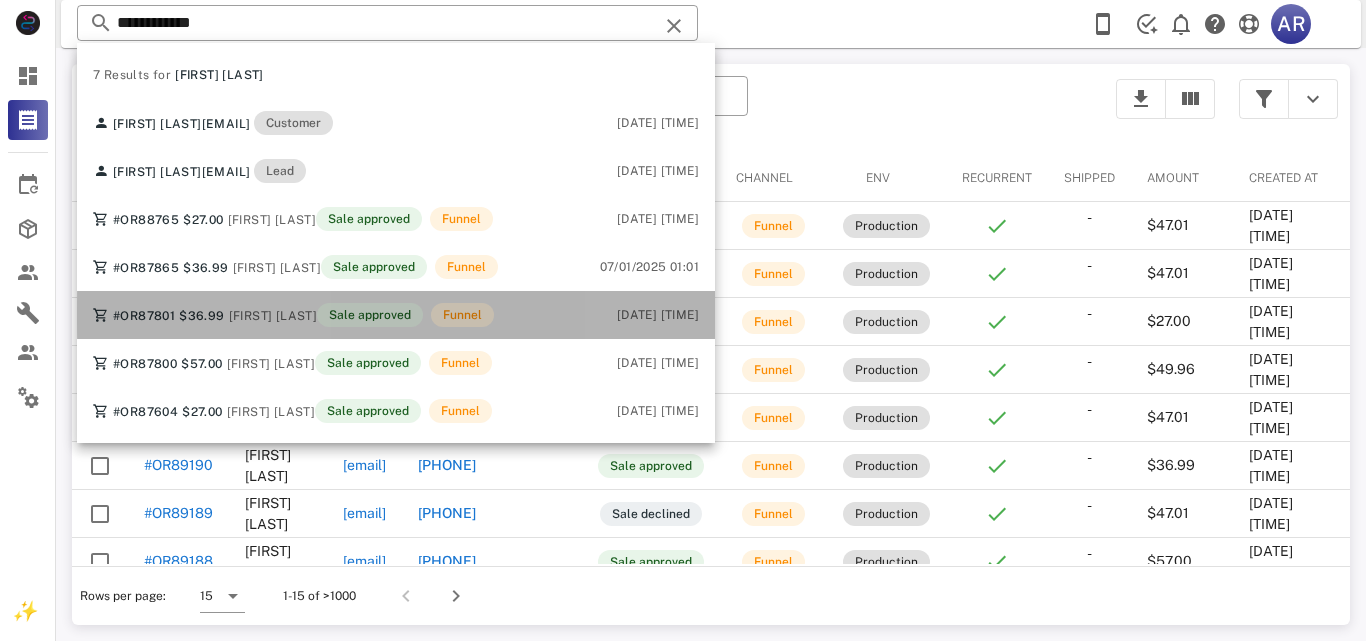 click on "[FIRST] [LAST]" at bounding box center [273, 316] 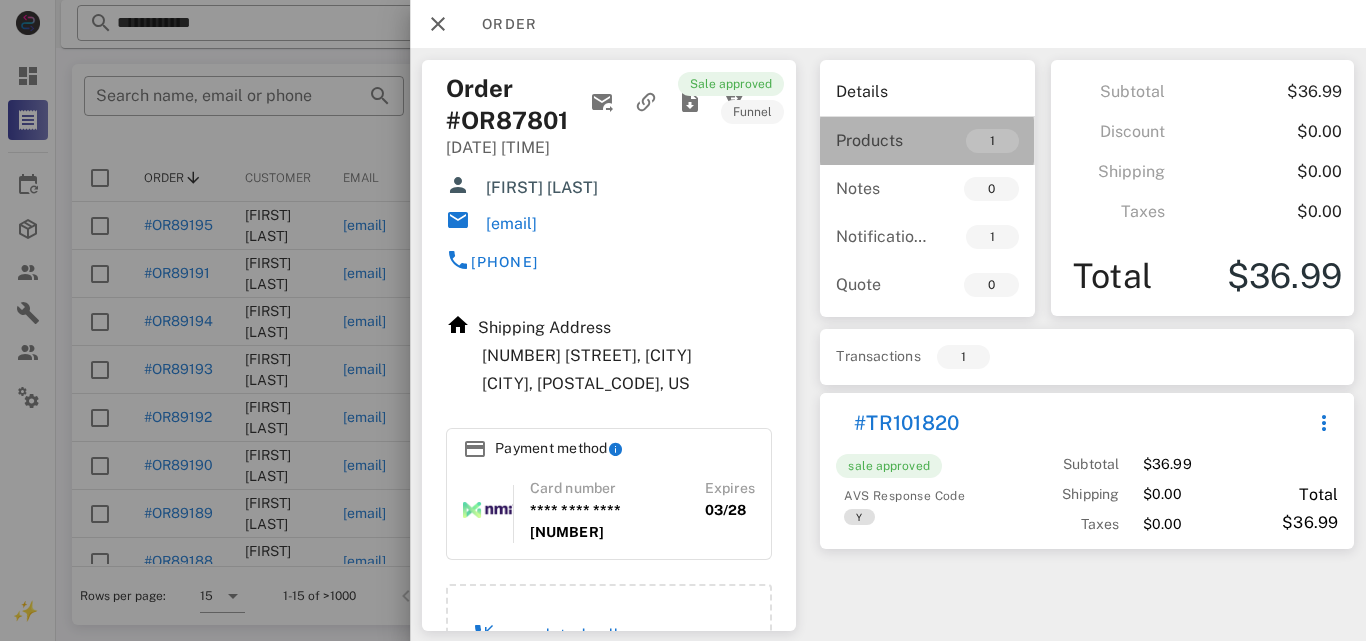 click on "Products" at bounding box center (881, 140) 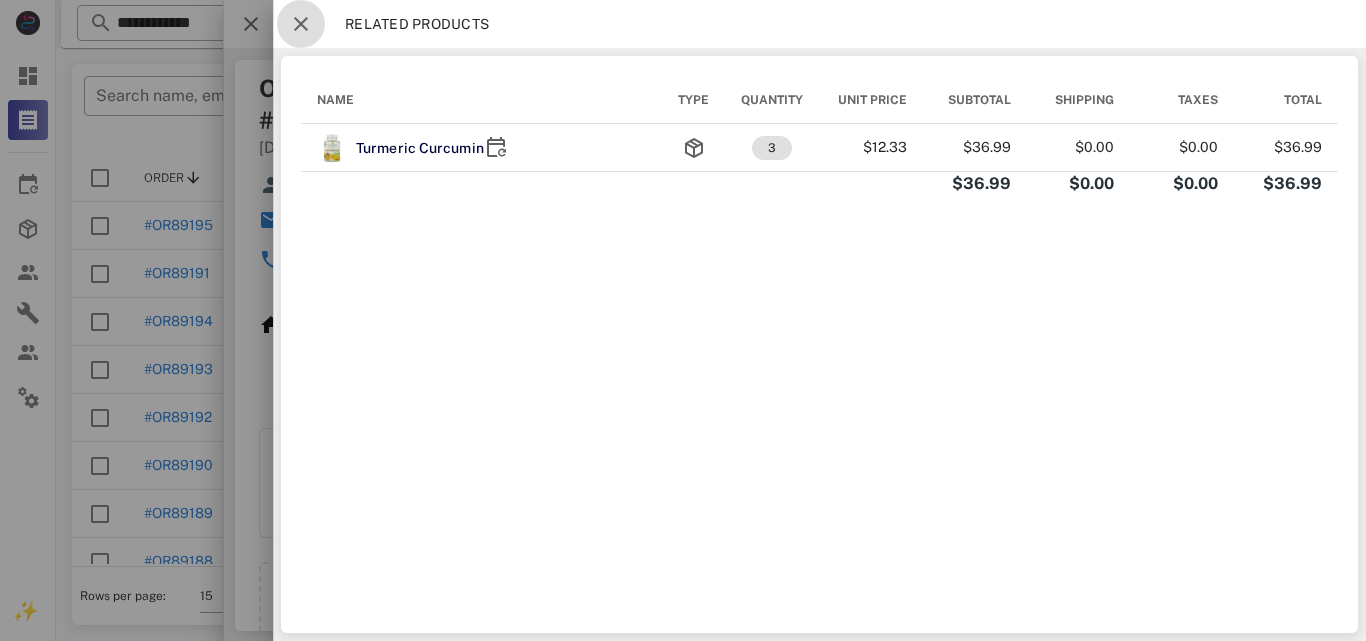 click at bounding box center (301, 24) 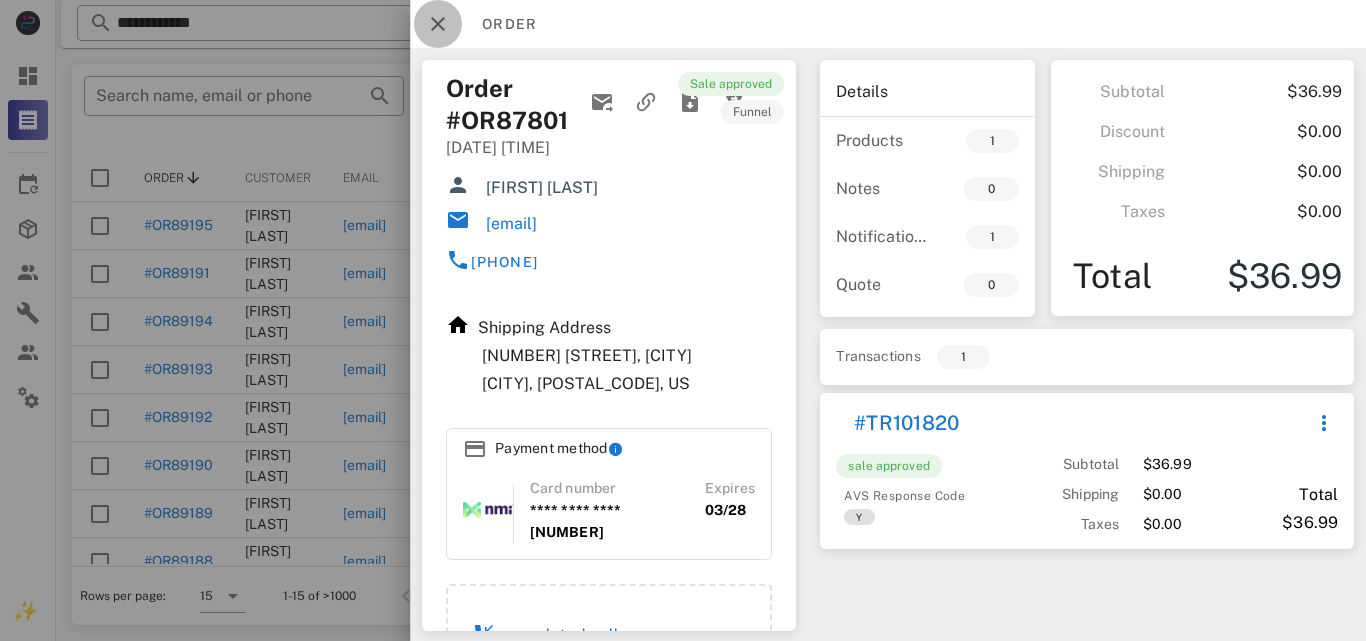 click at bounding box center [438, 24] 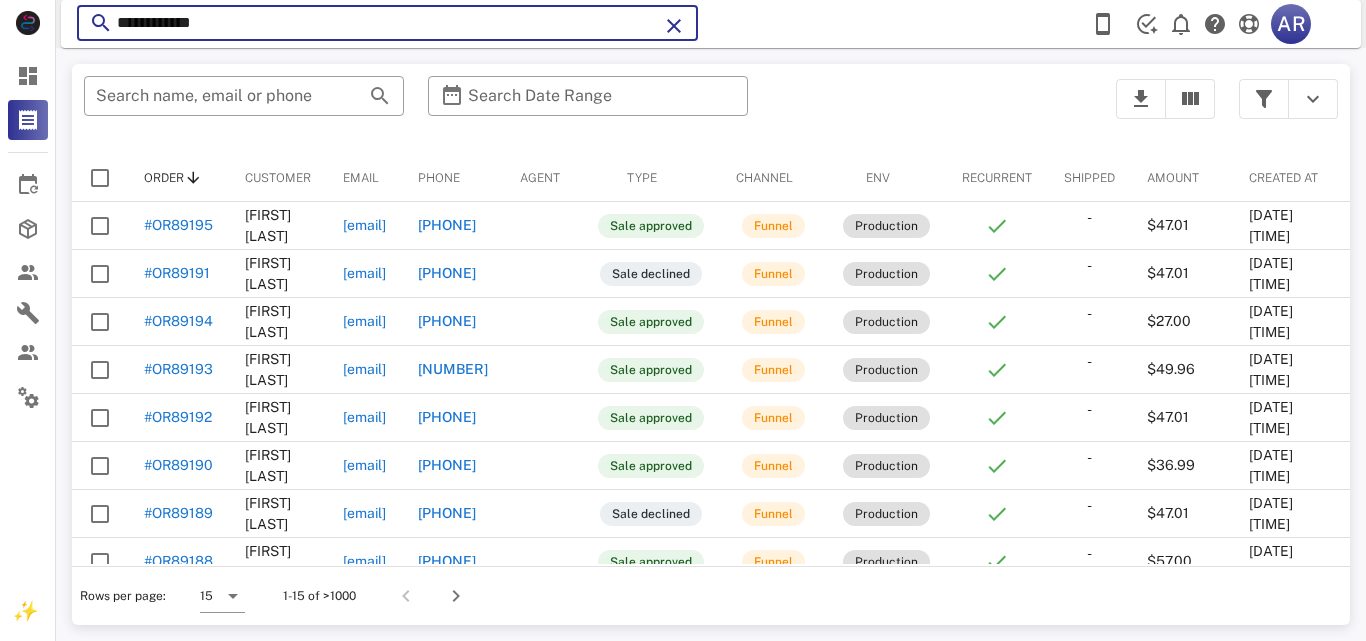 click on "**********" at bounding box center (387, 23) 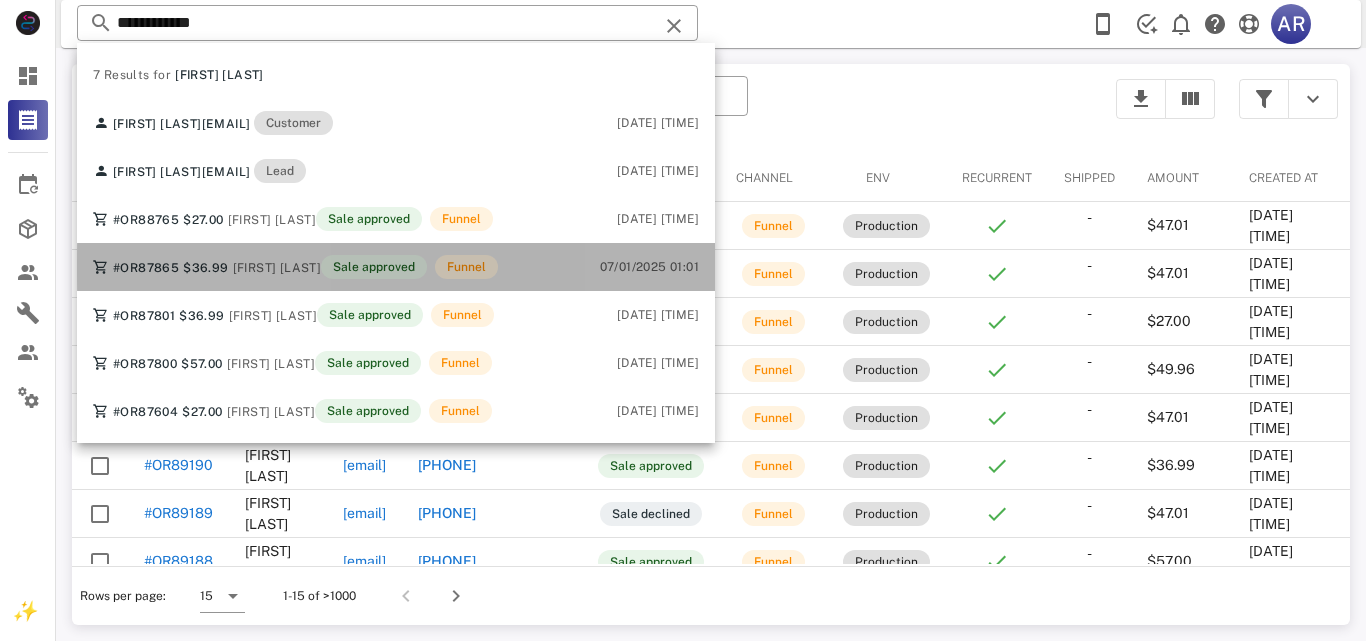click on "#OR87865   $36.99   [FIRST] [LAST]   Sale approved   Funnel   [DATE] [TIME]" at bounding box center [396, 267] 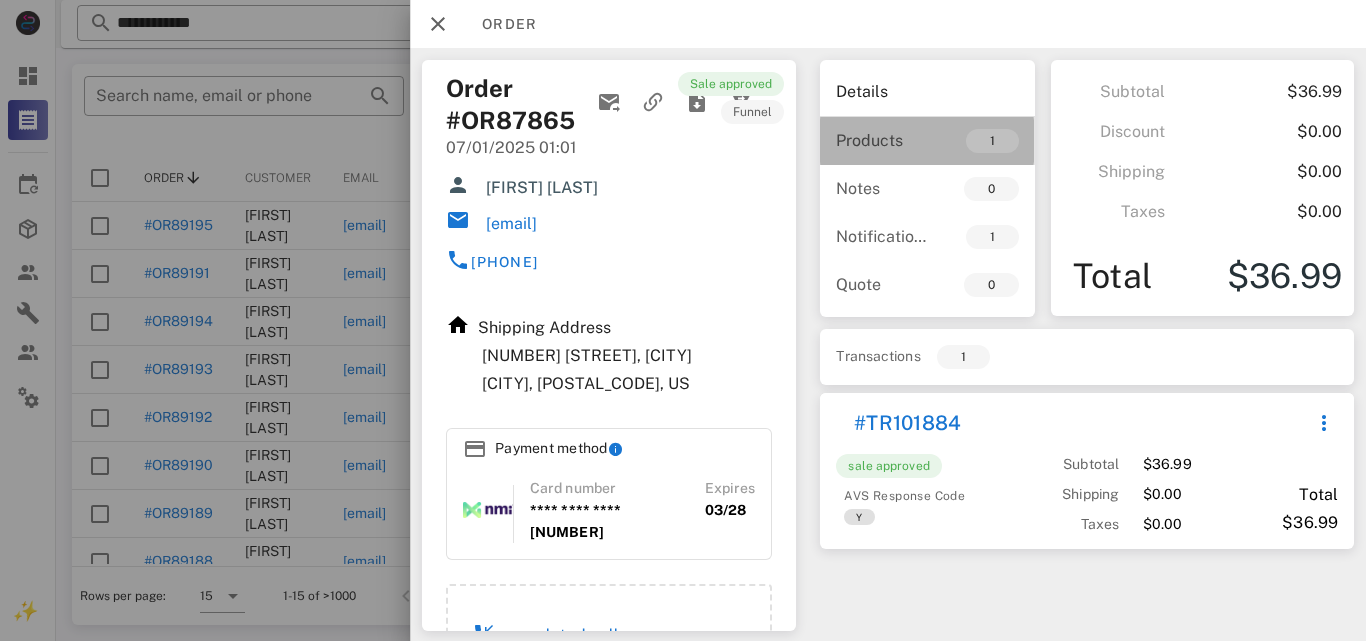 click on "Products" at bounding box center [881, 140] 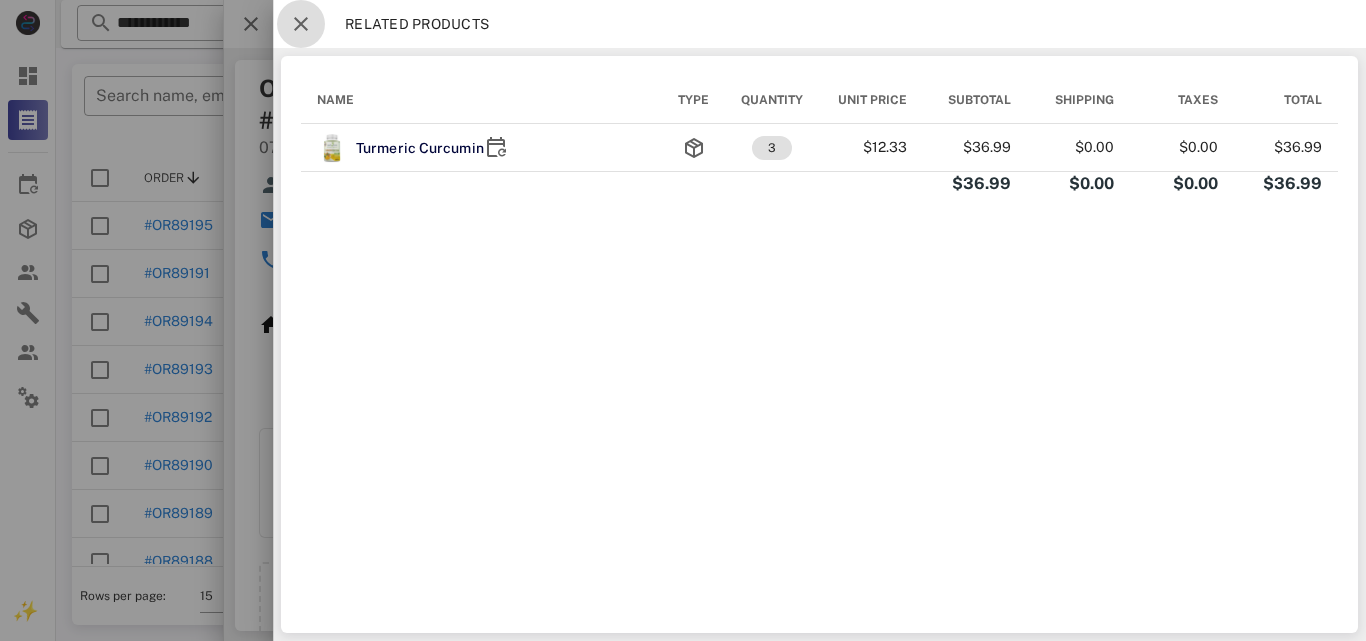 click at bounding box center [301, 24] 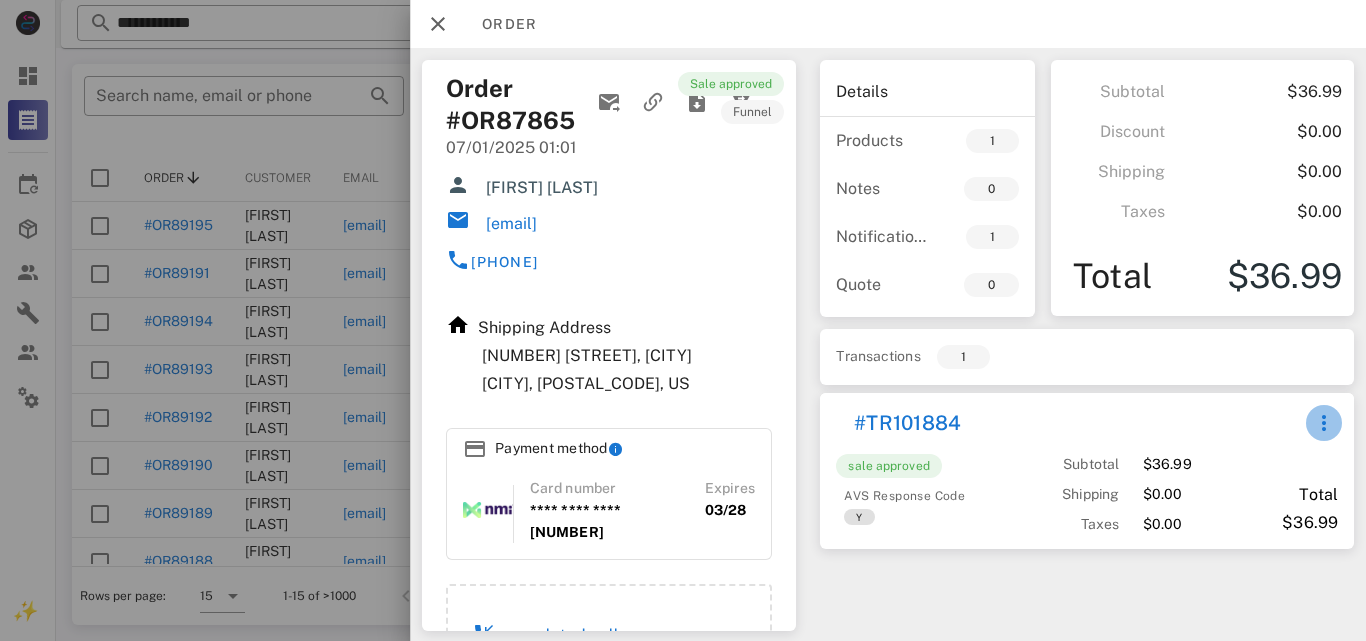 click at bounding box center [1323, 423] 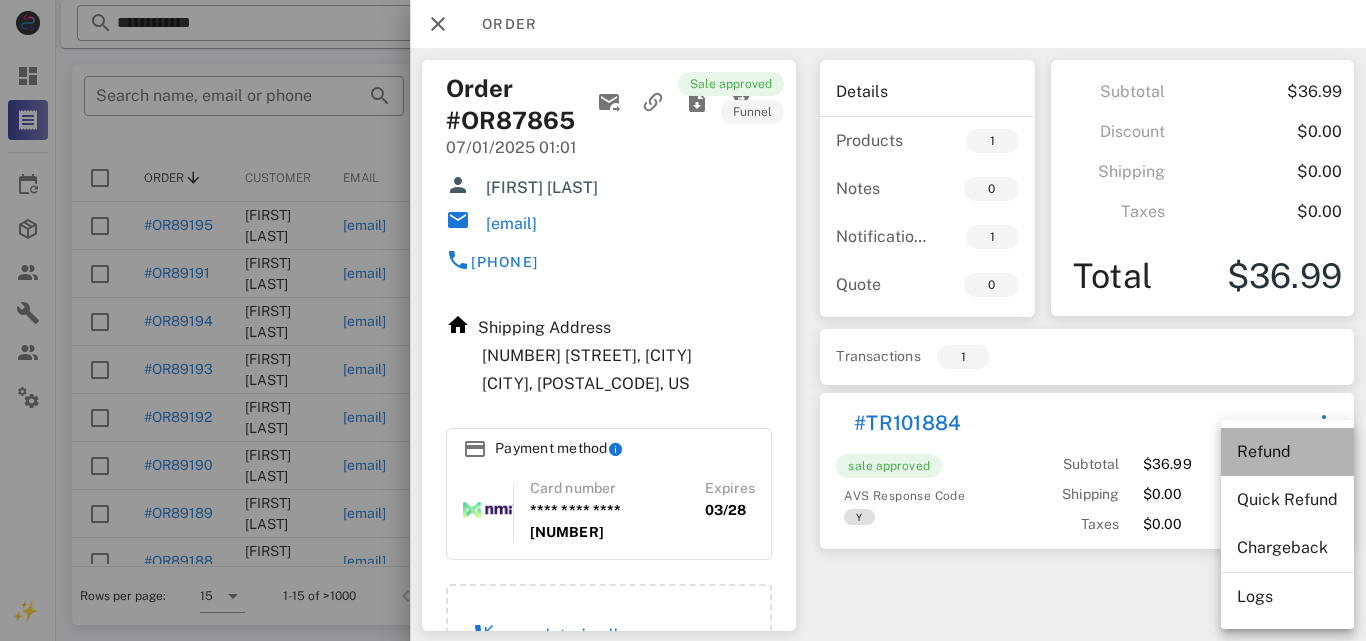 click on "Refund" at bounding box center (1287, 451) 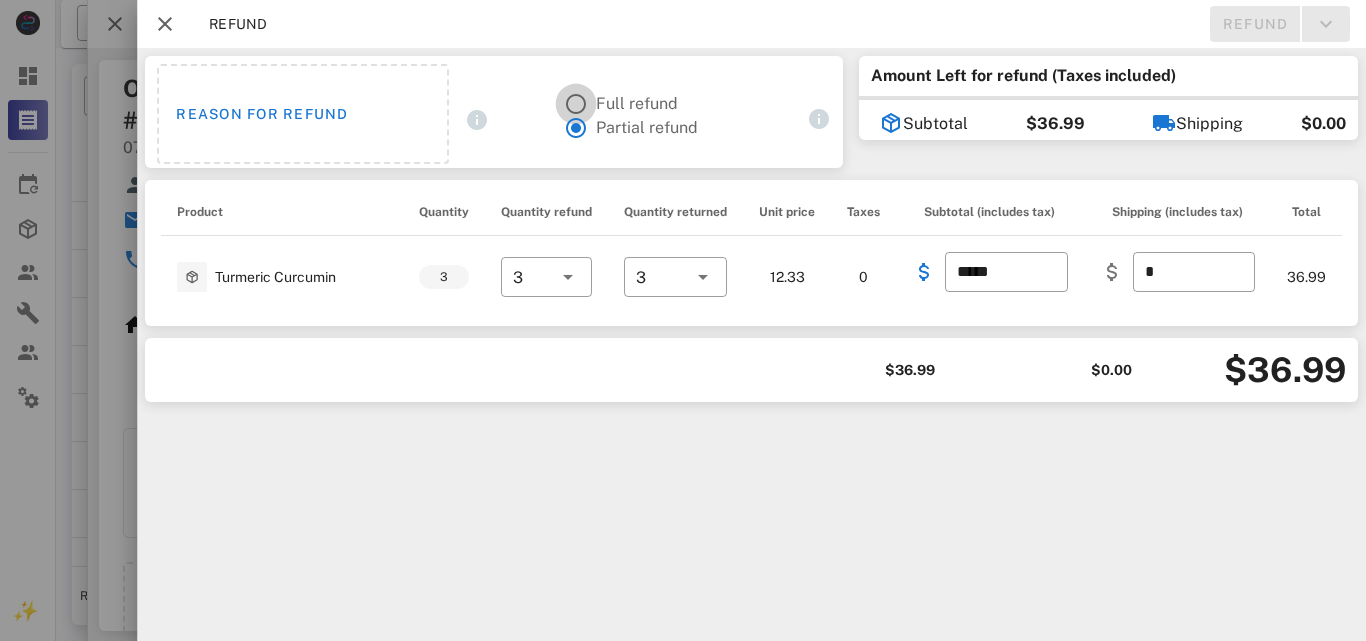click at bounding box center (576, 104) 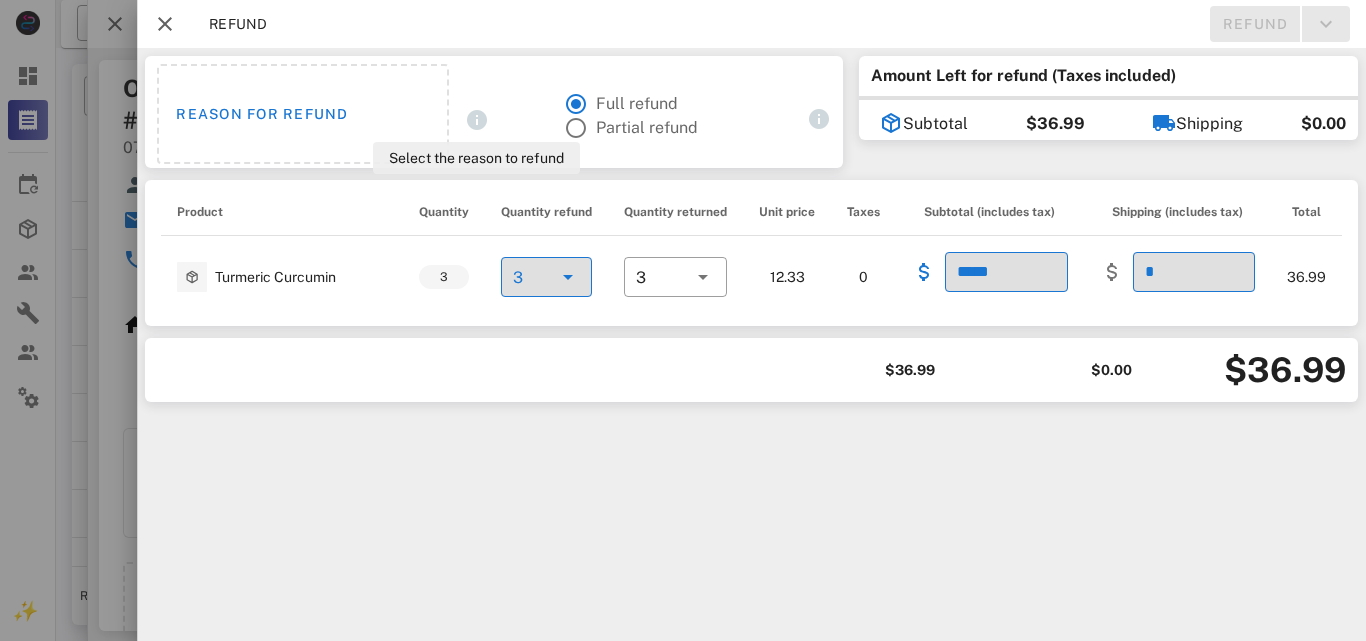 click at bounding box center [477, 120] 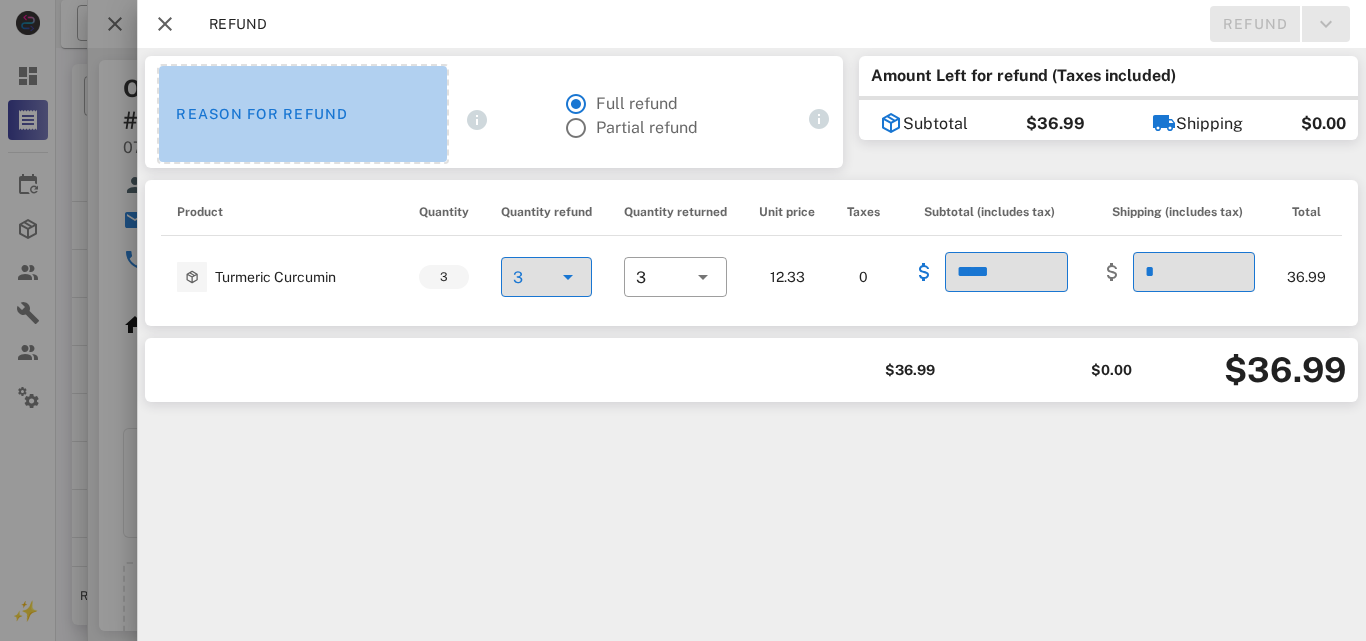 click on "Reason for refund" at bounding box center [303, 114] 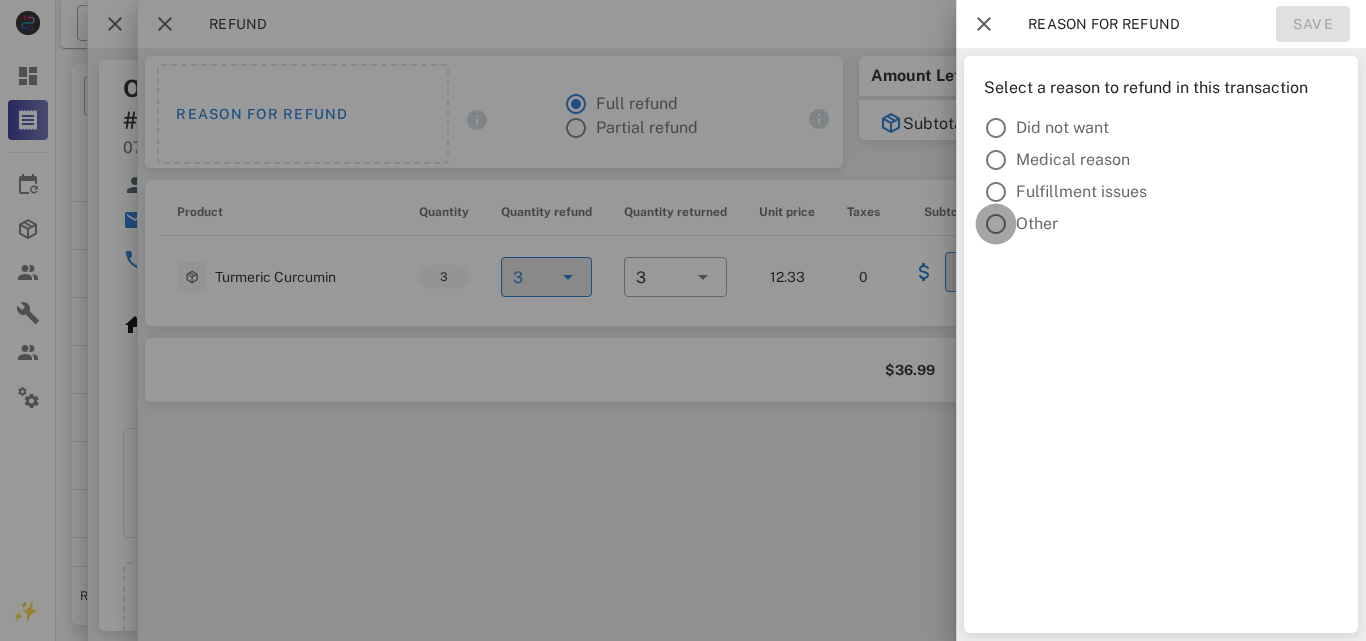 click at bounding box center (996, 224) 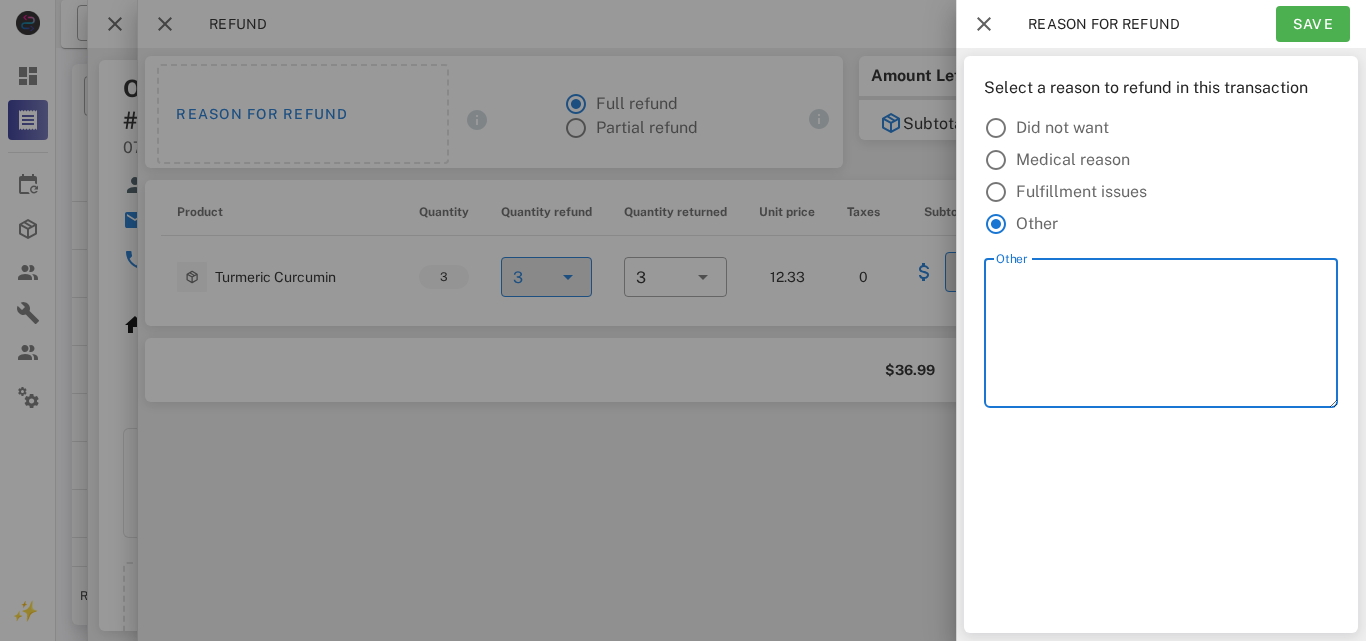 click on "Other" at bounding box center (1167, 338) 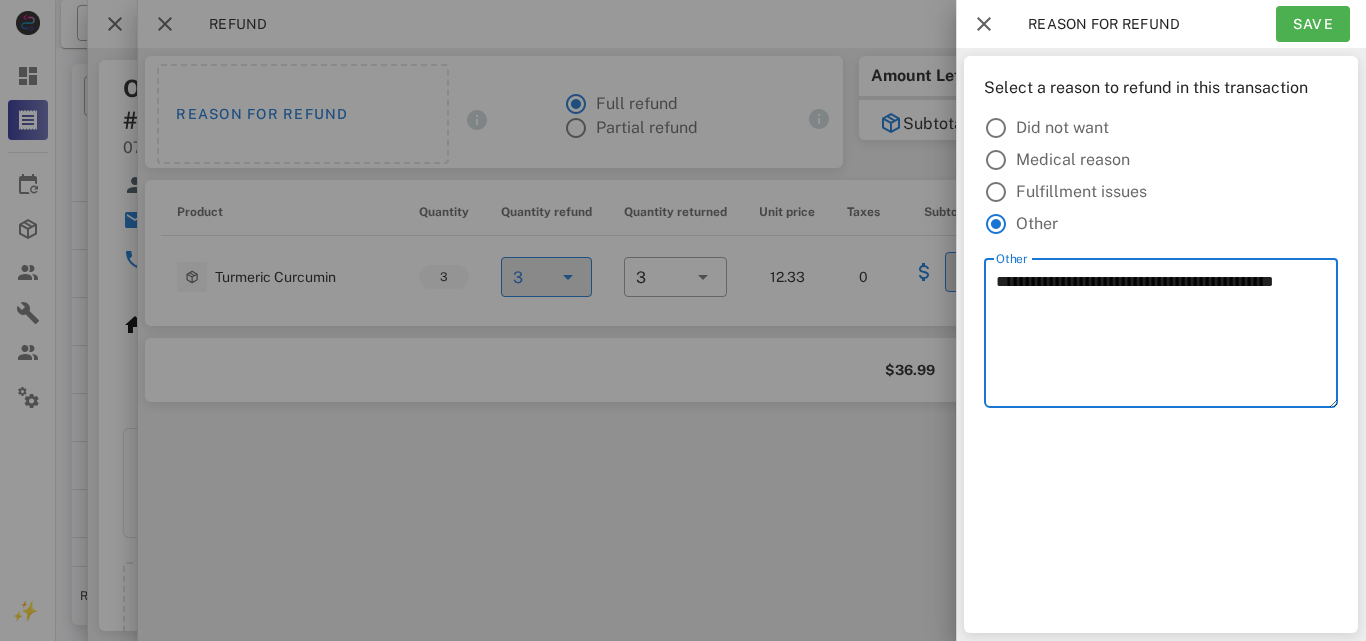 drag, startPoint x: 996, startPoint y: 277, endPoint x: 1047, endPoint y: 330, distance: 73.552704 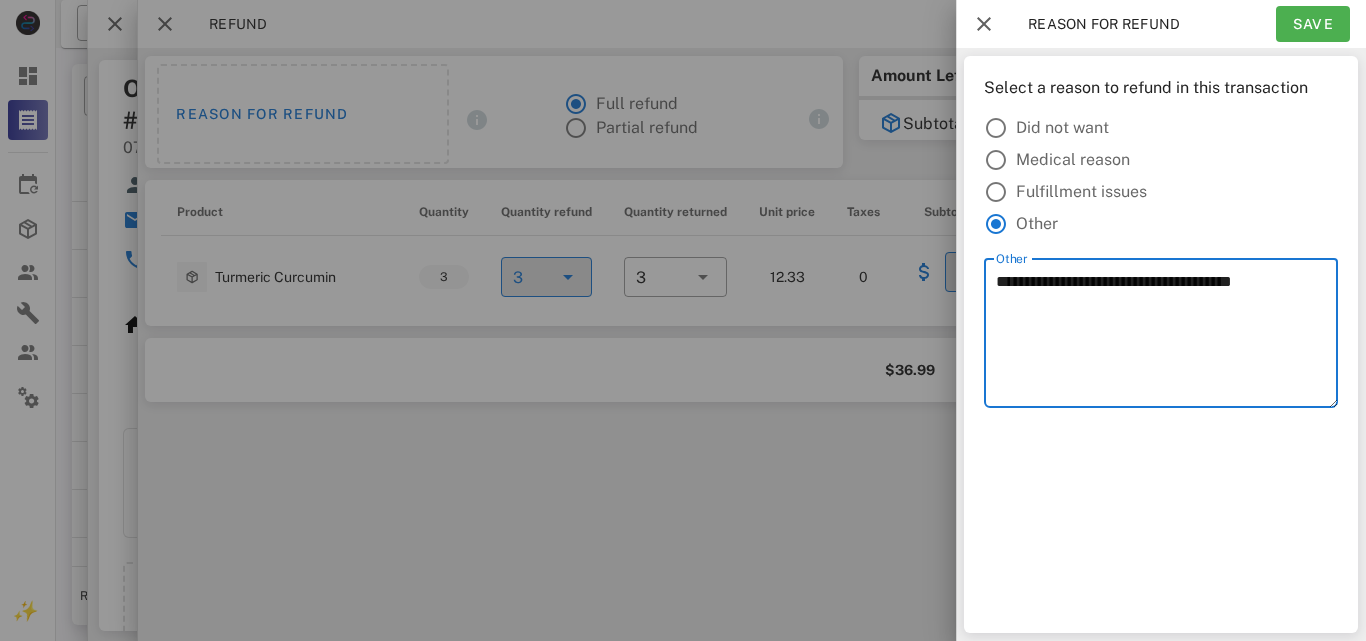 click on "**********" at bounding box center (1167, 338) 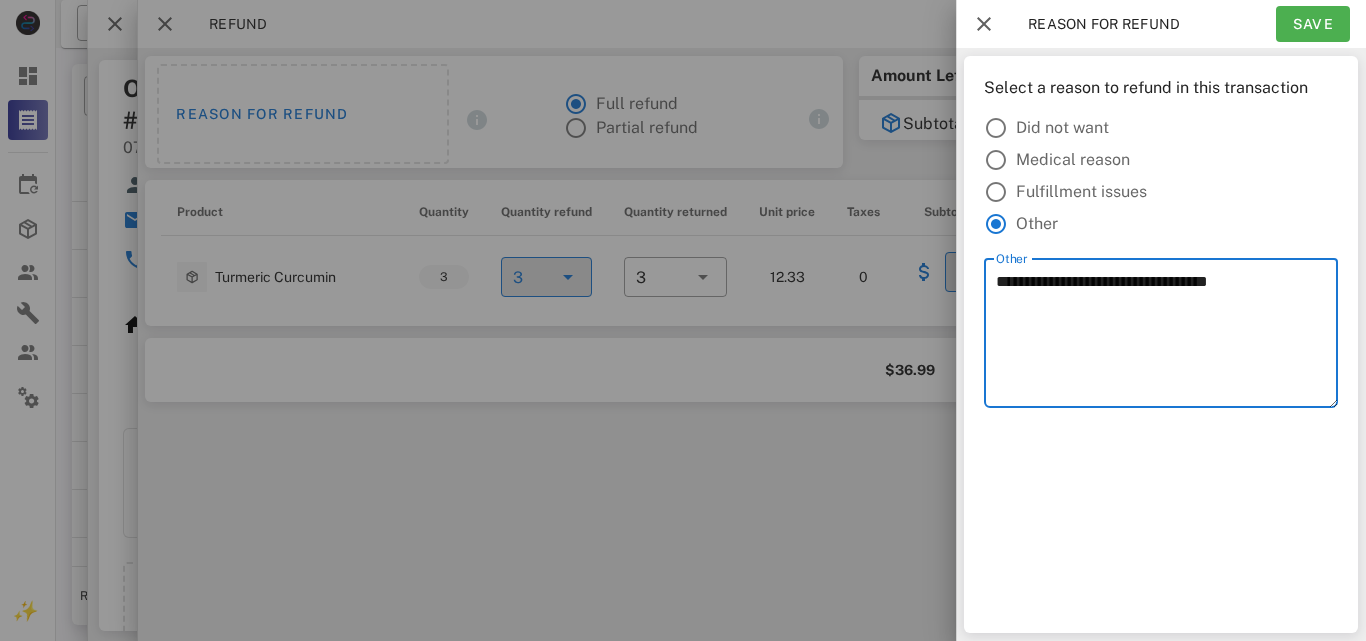 click on "**********" at bounding box center (1167, 338) 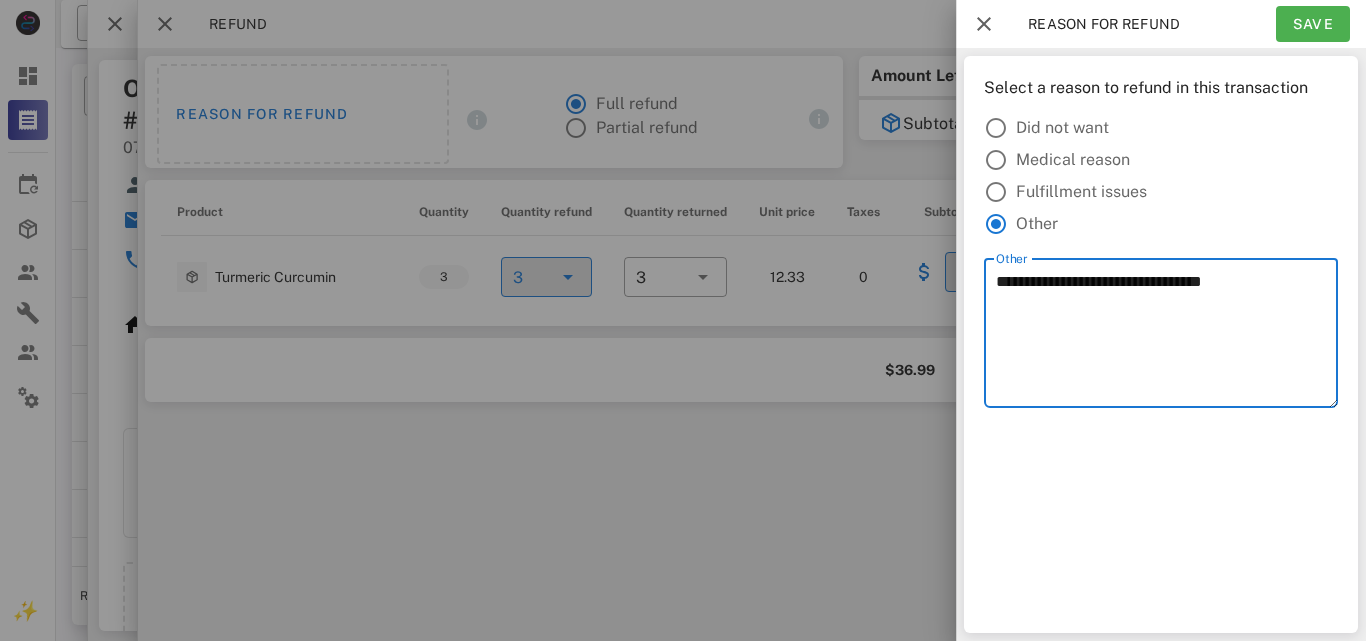 paste on "**********" 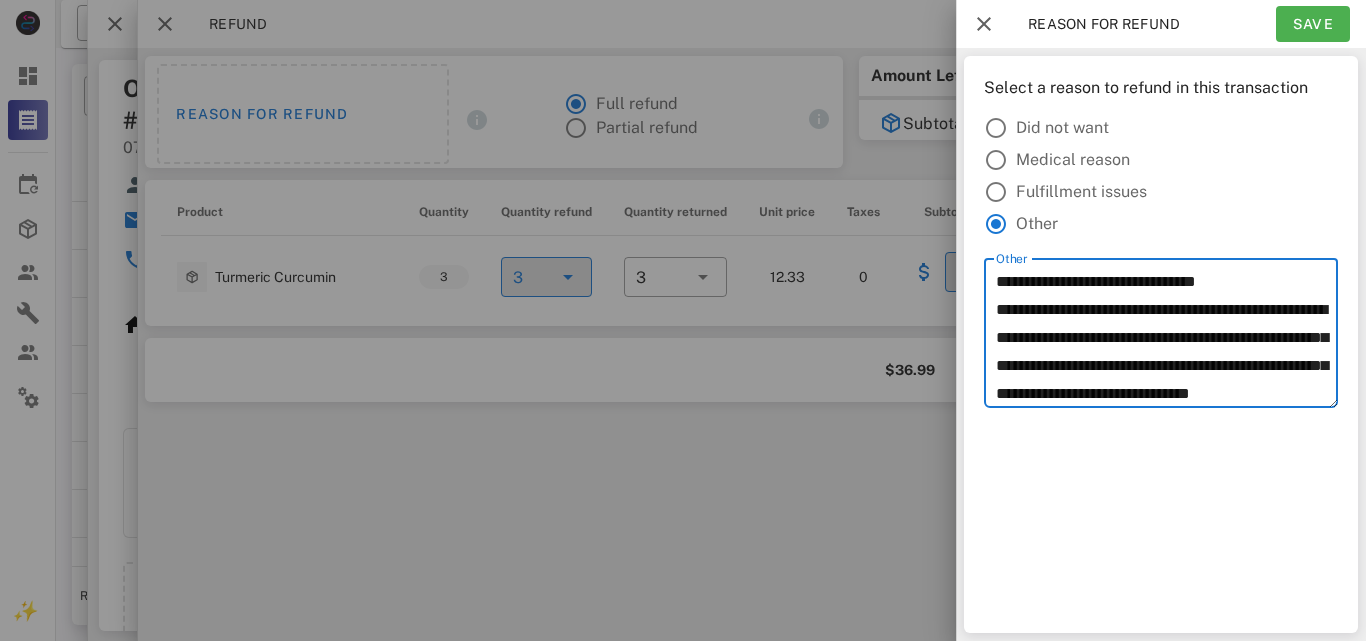 scroll, scrollTop: 23, scrollLeft: 0, axis: vertical 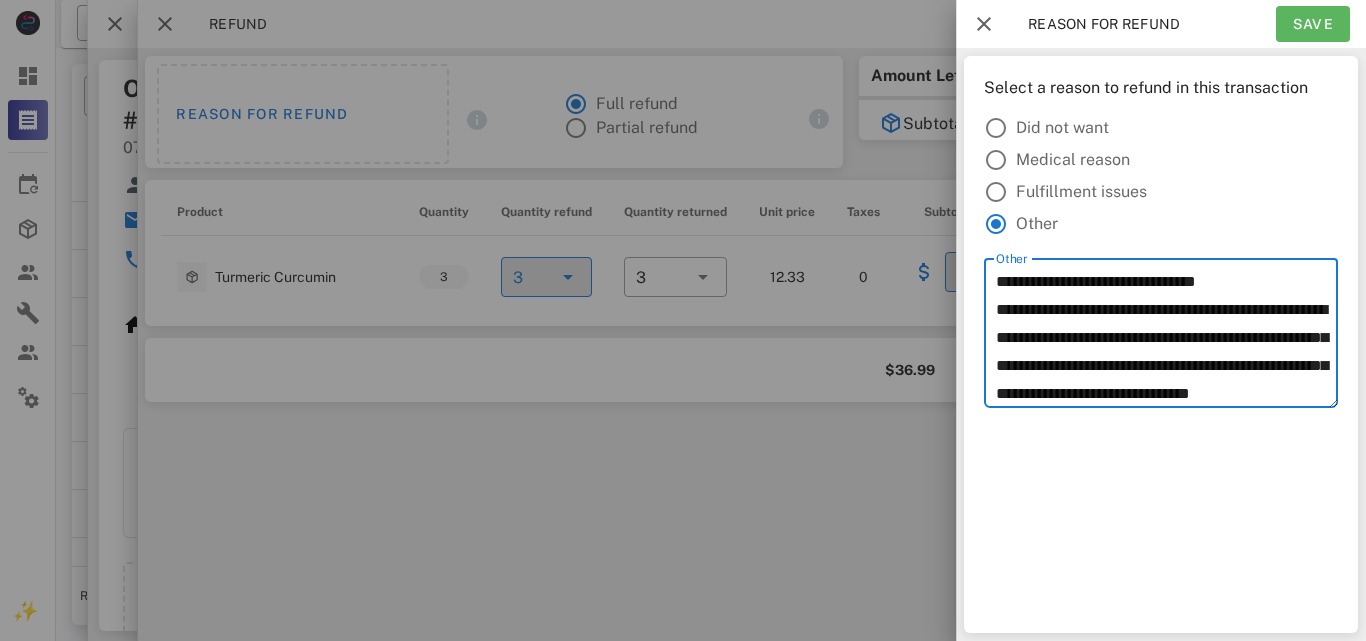 type on "**********" 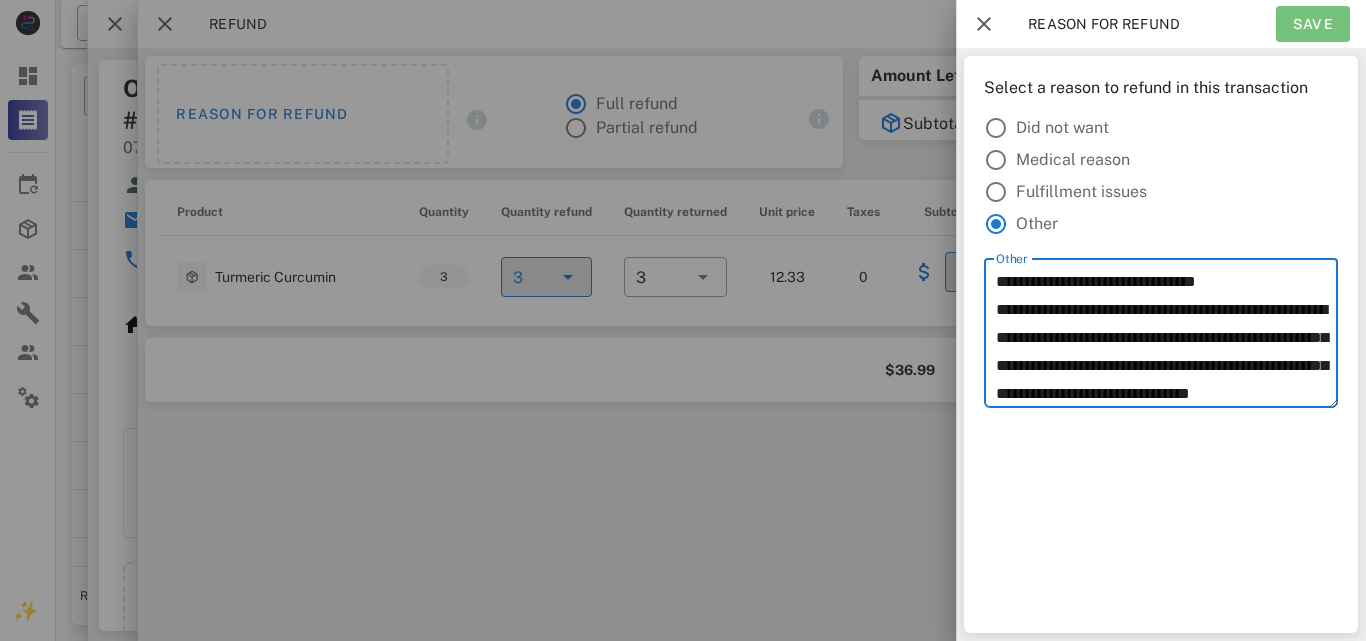 click on "Save" at bounding box center (1313, 24) 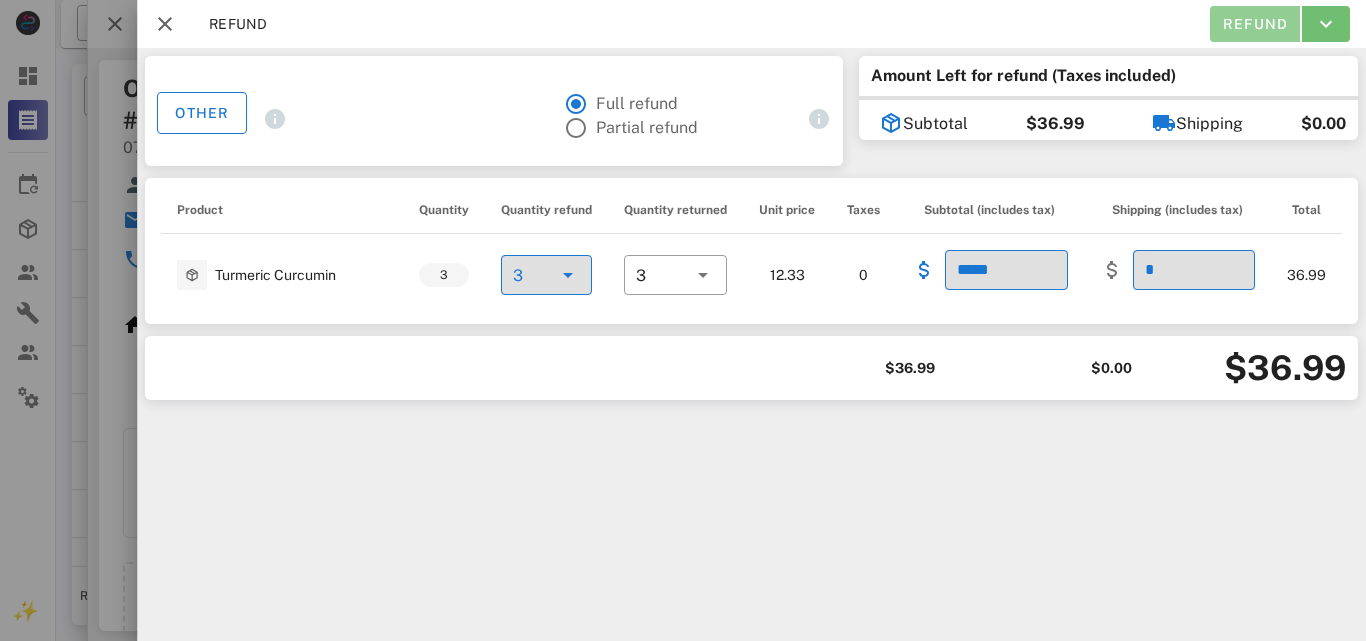 click on "Refund" at bounding box center [1254, 24] 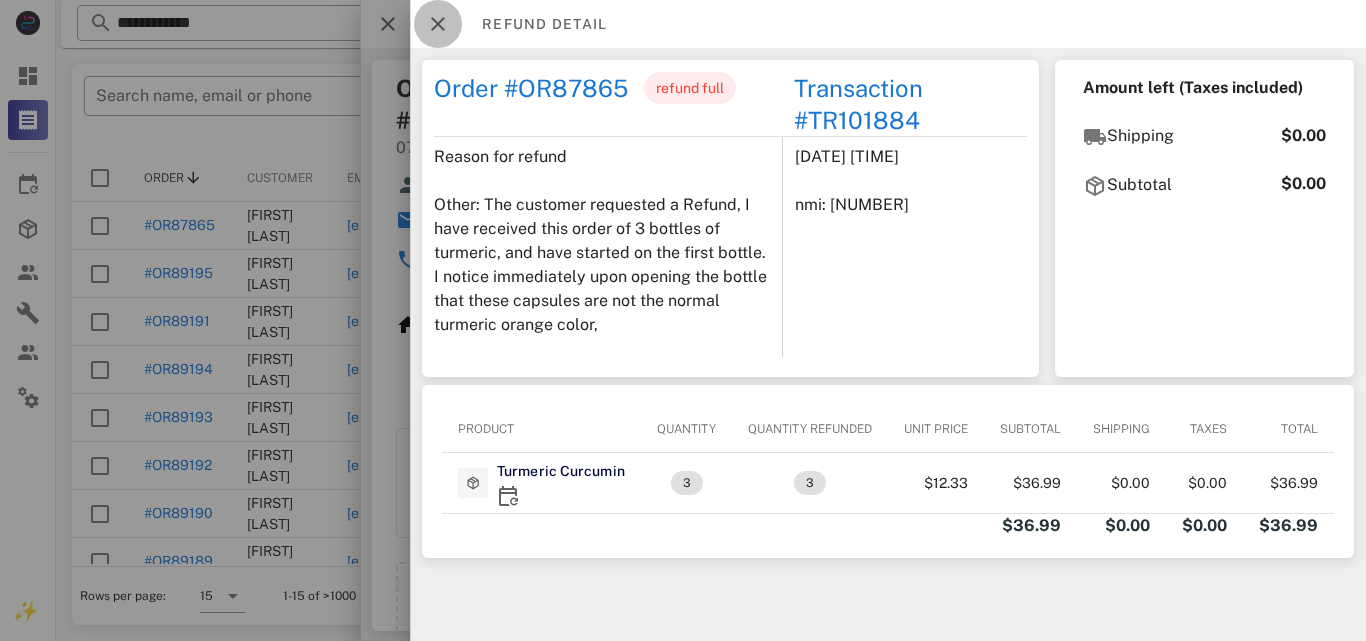 click at bounding box center [438, 24] 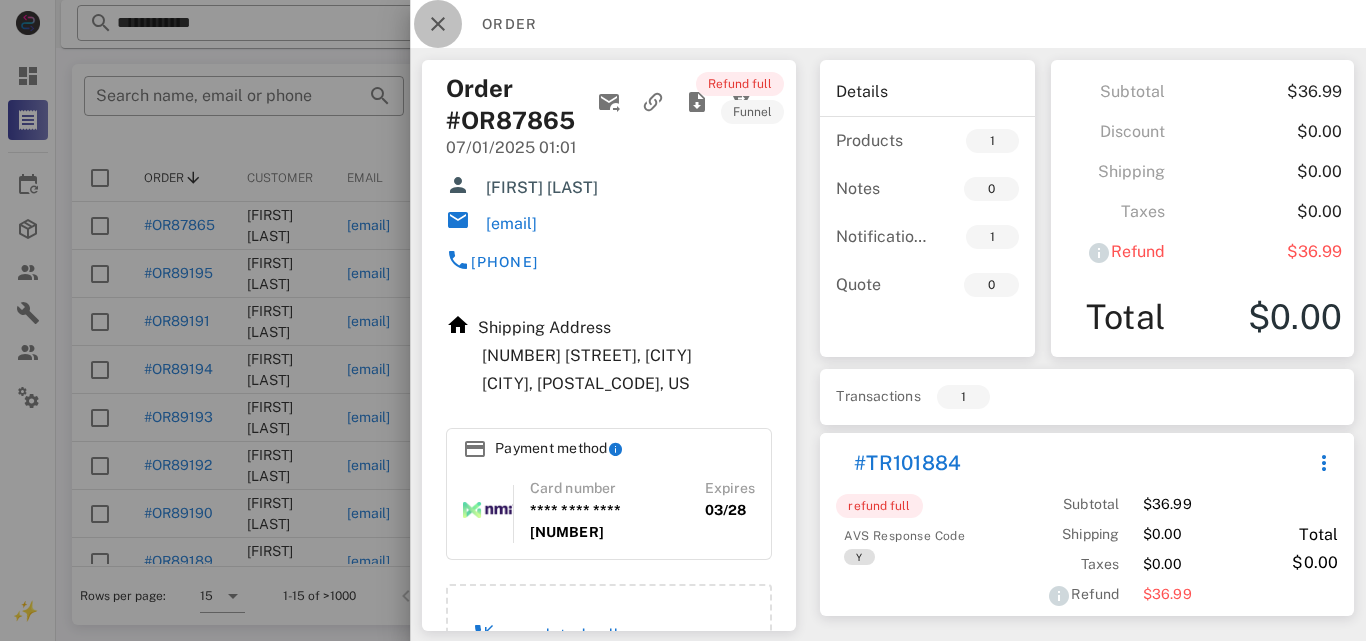 click at bounding box center [438, 24] 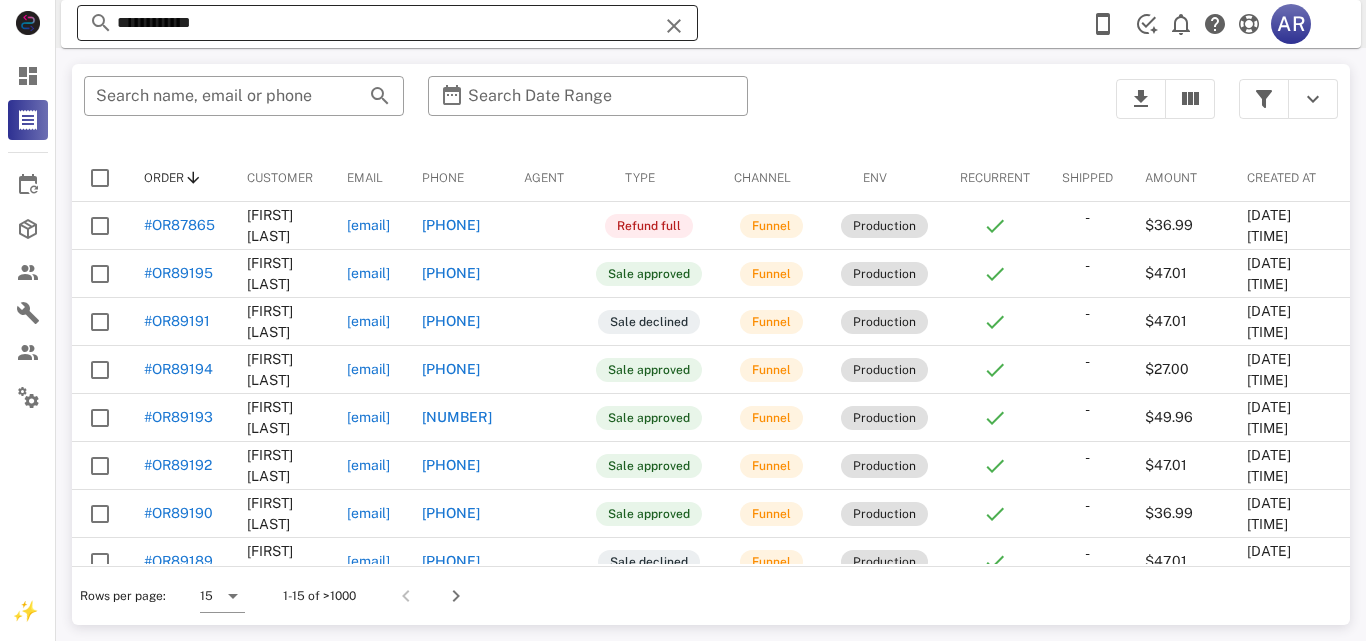 click at bounding box center (674, 26) 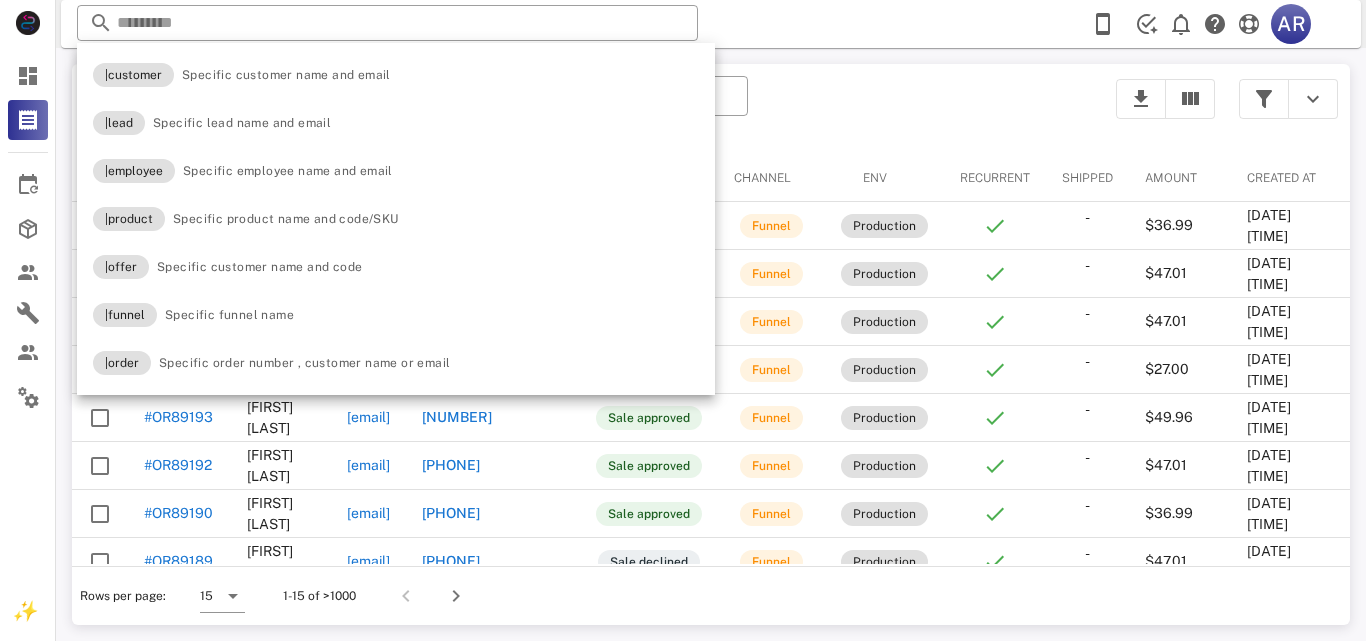 click on "​ Search name, email or phone ​ Search Date Range" at bounding box center (588, 109) 